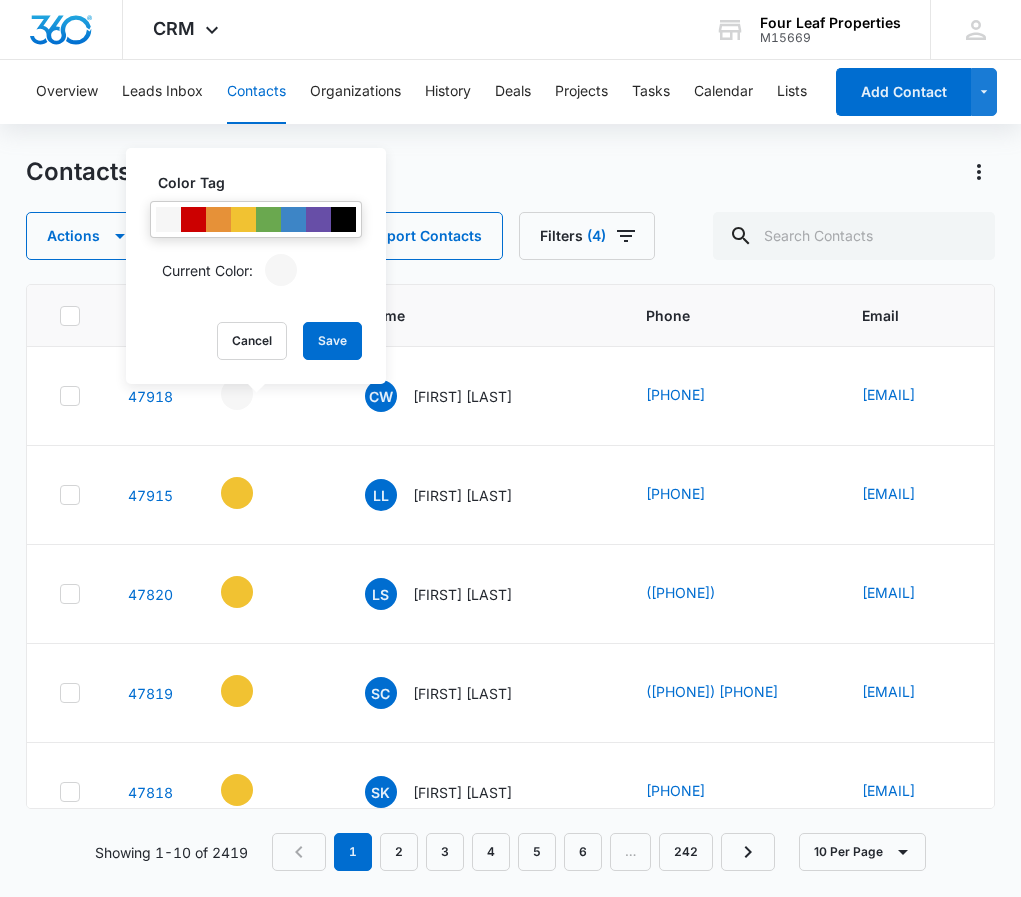 scroll, scrollTop: 0, scrollLeft: 0, axis: both 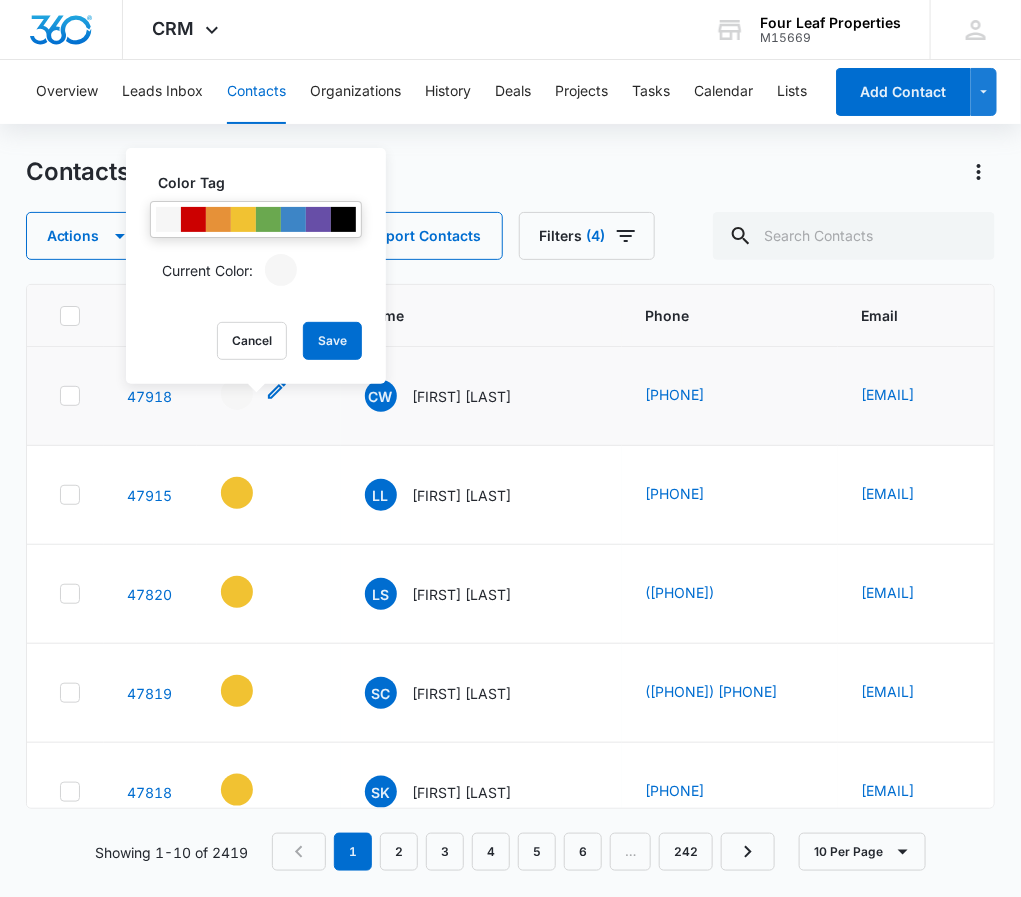 click at bounding box center (237, 394) 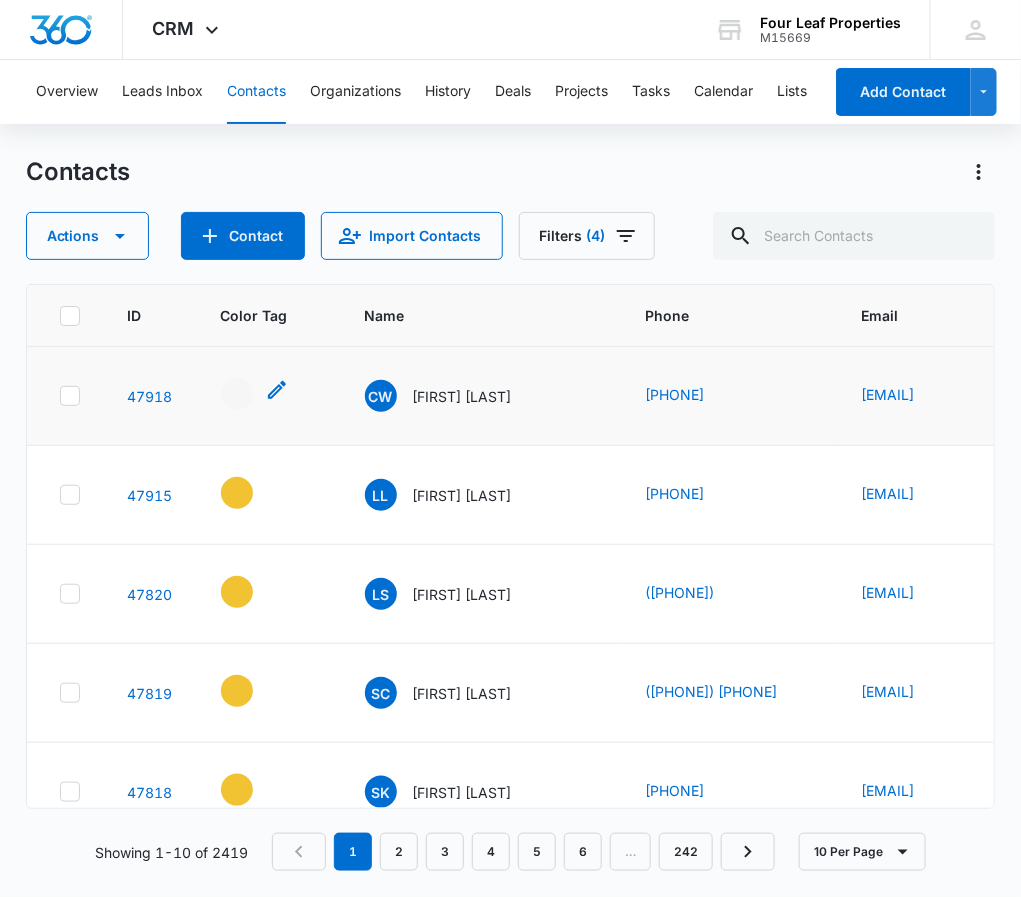 click at bounding box center (237, 394) 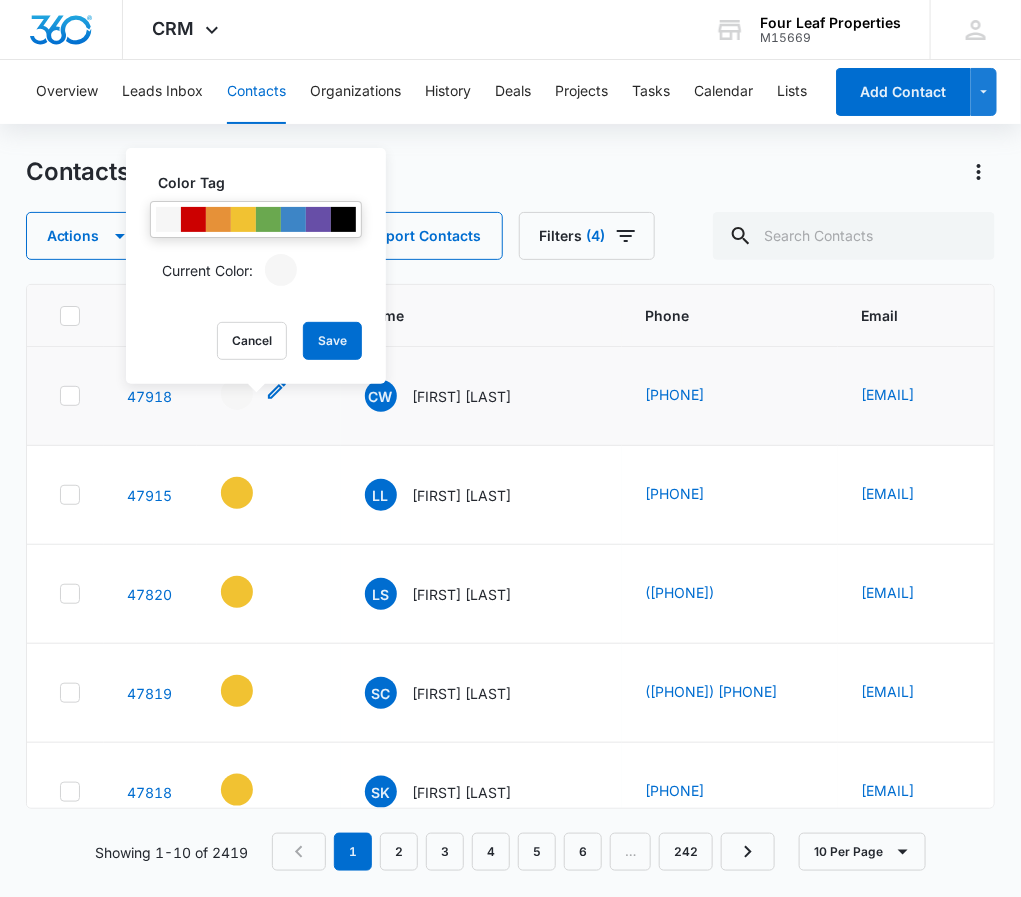 click at bounding box center [237, 394] 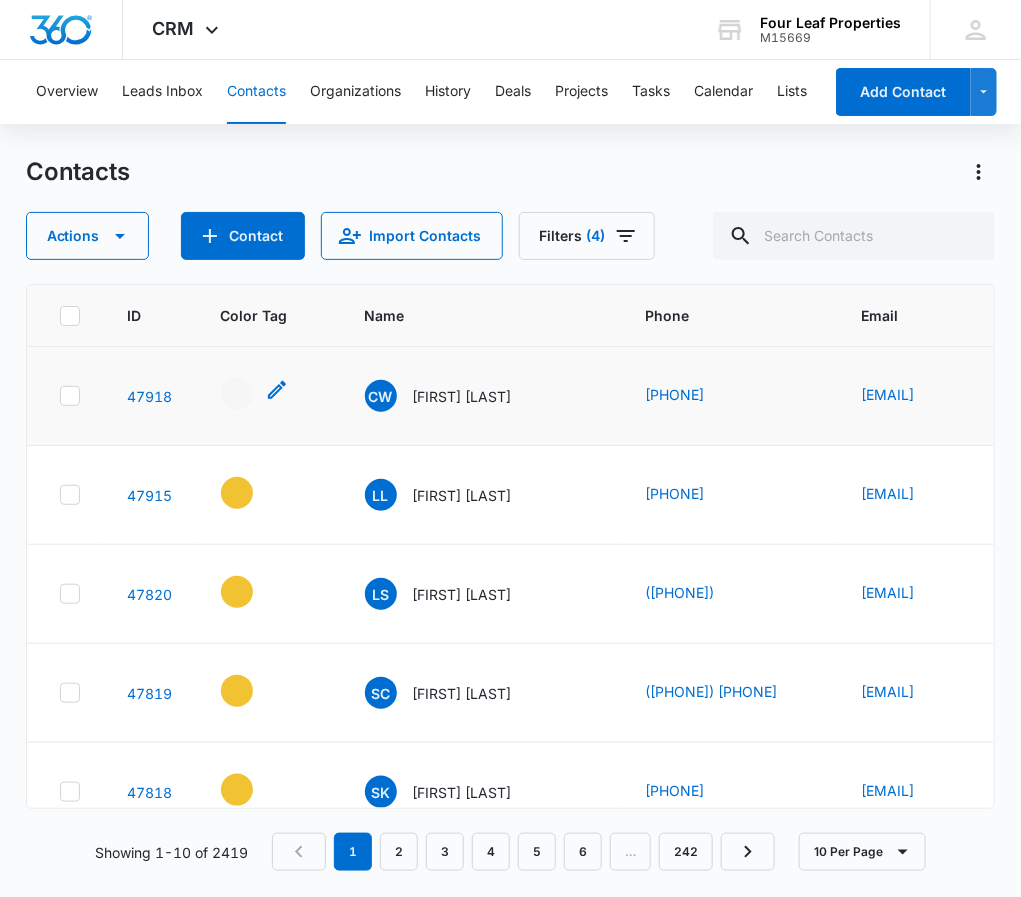 click at bounding box center (237, 394) 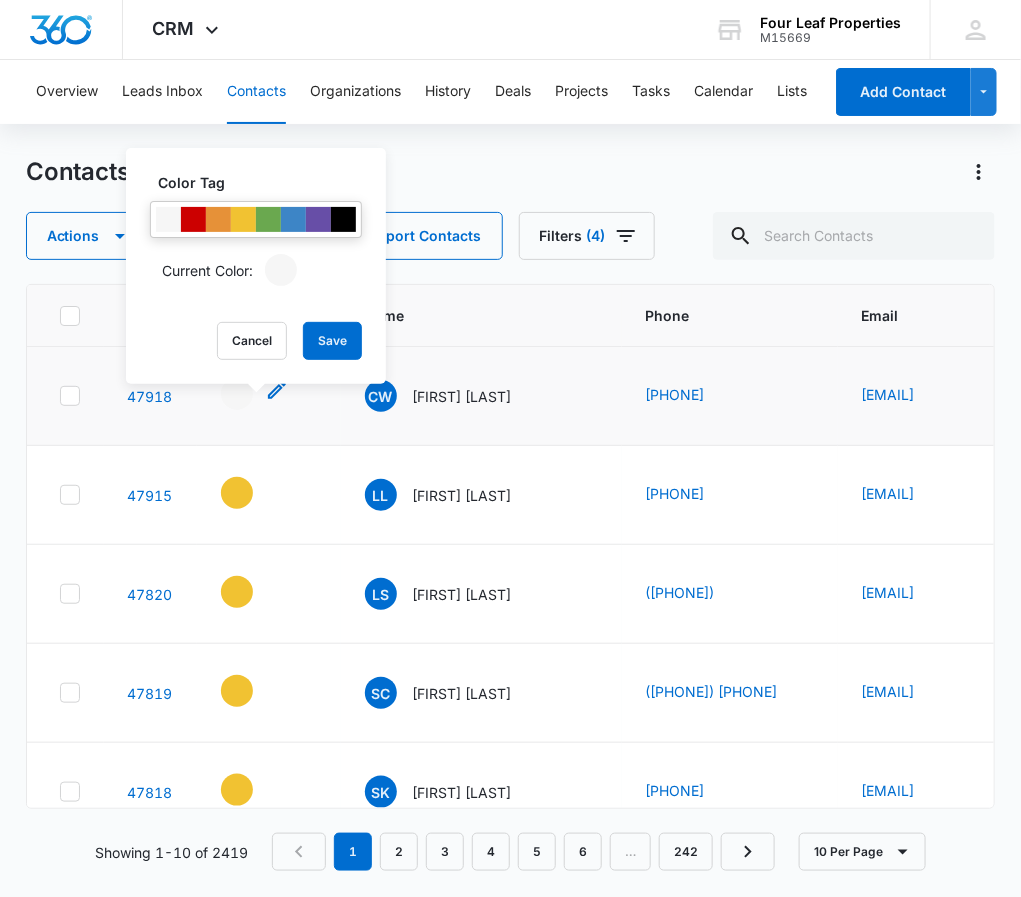 click at bounding box center (237, 394) 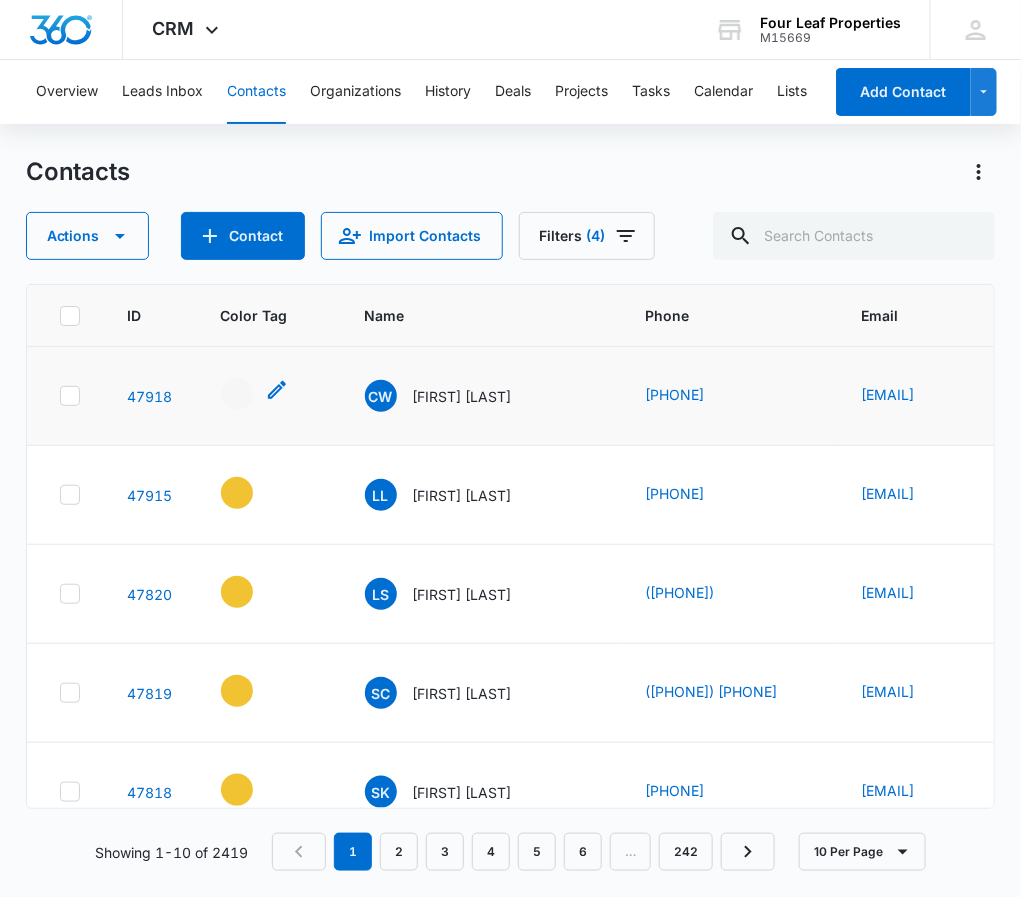 click at bounding box center (237, 394) 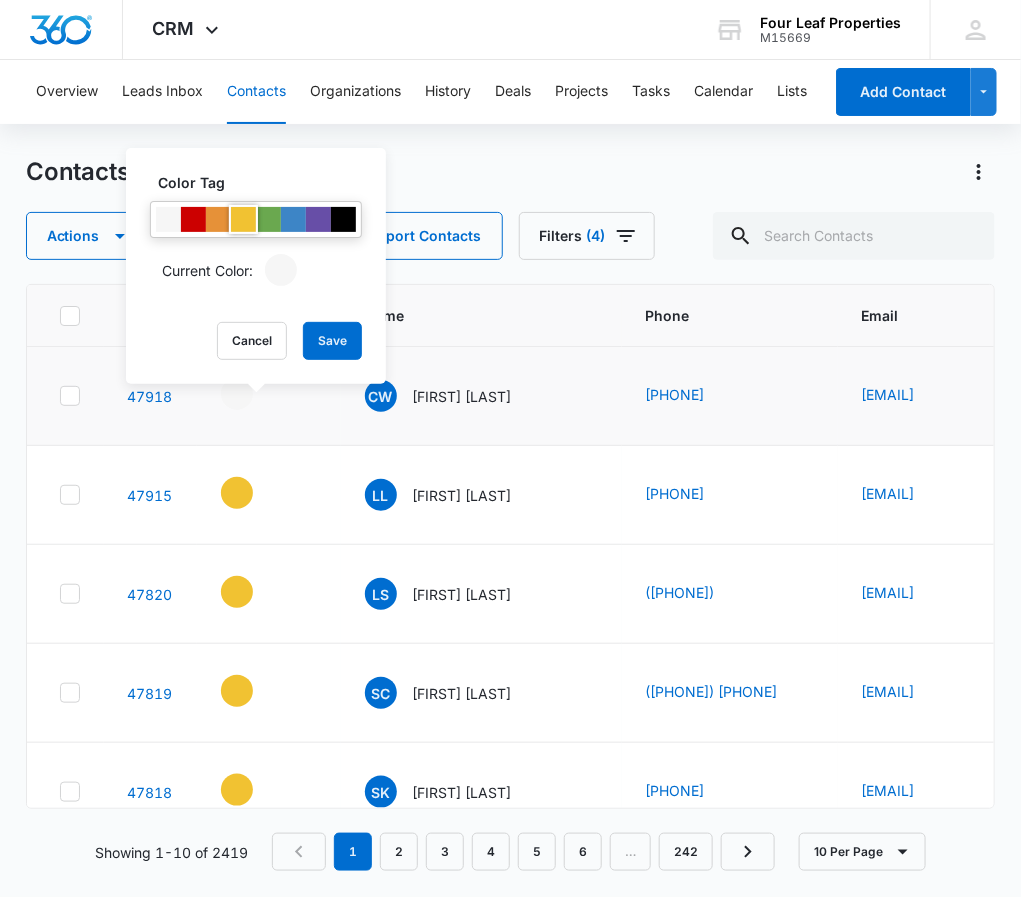 click at bounding box center [243, 219] 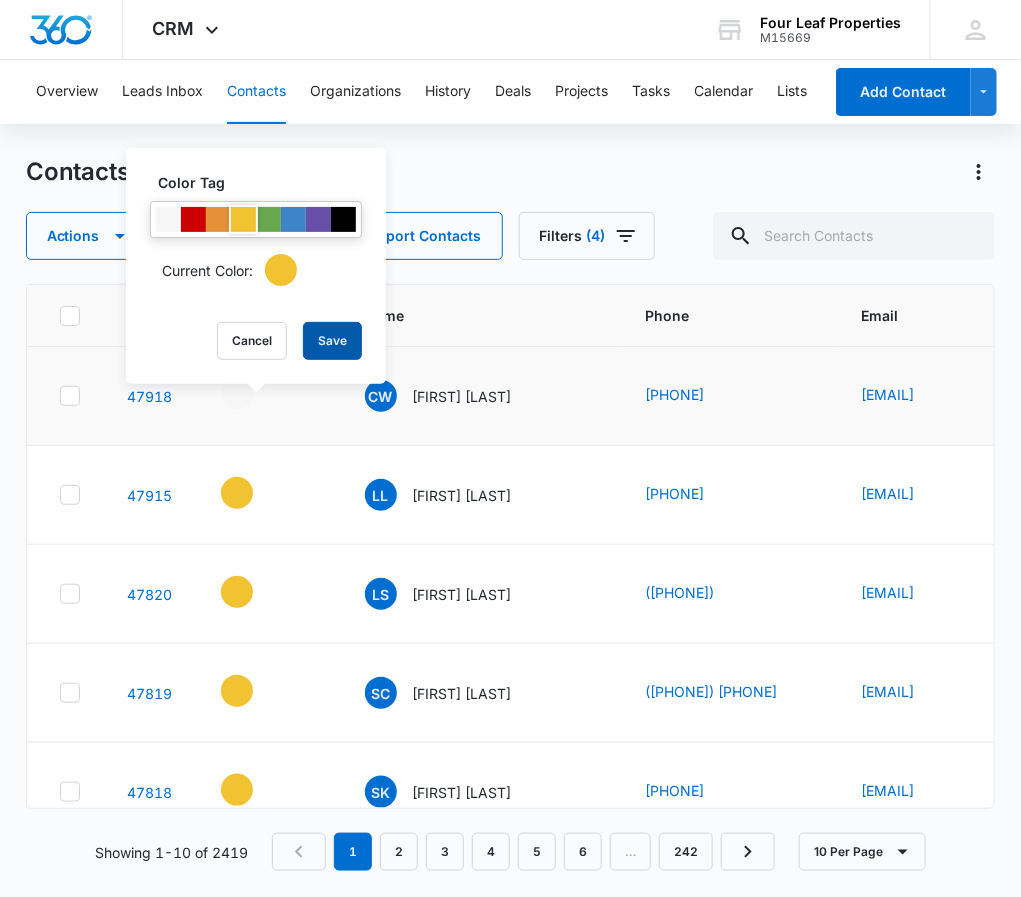 click on "Save" at bounding box center (332, 341) 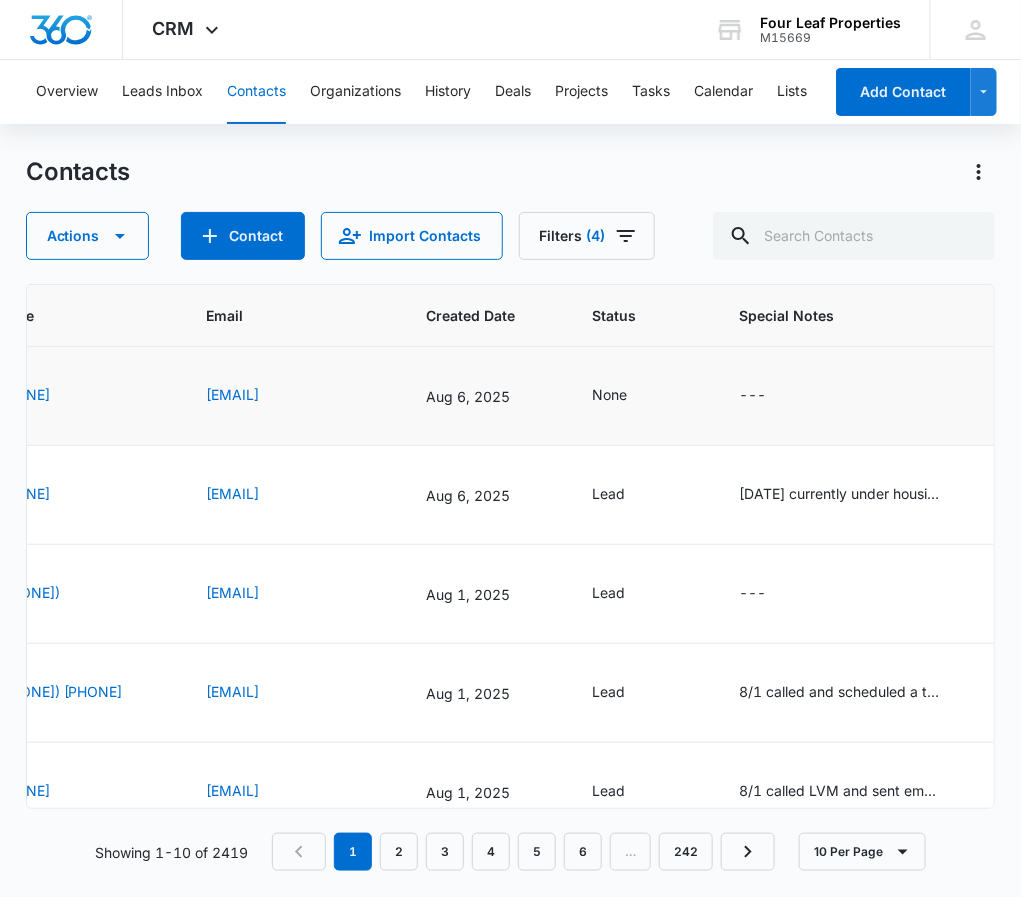 scroll, scrollTop: 0, scrollLeft: 673, axis: horizontal 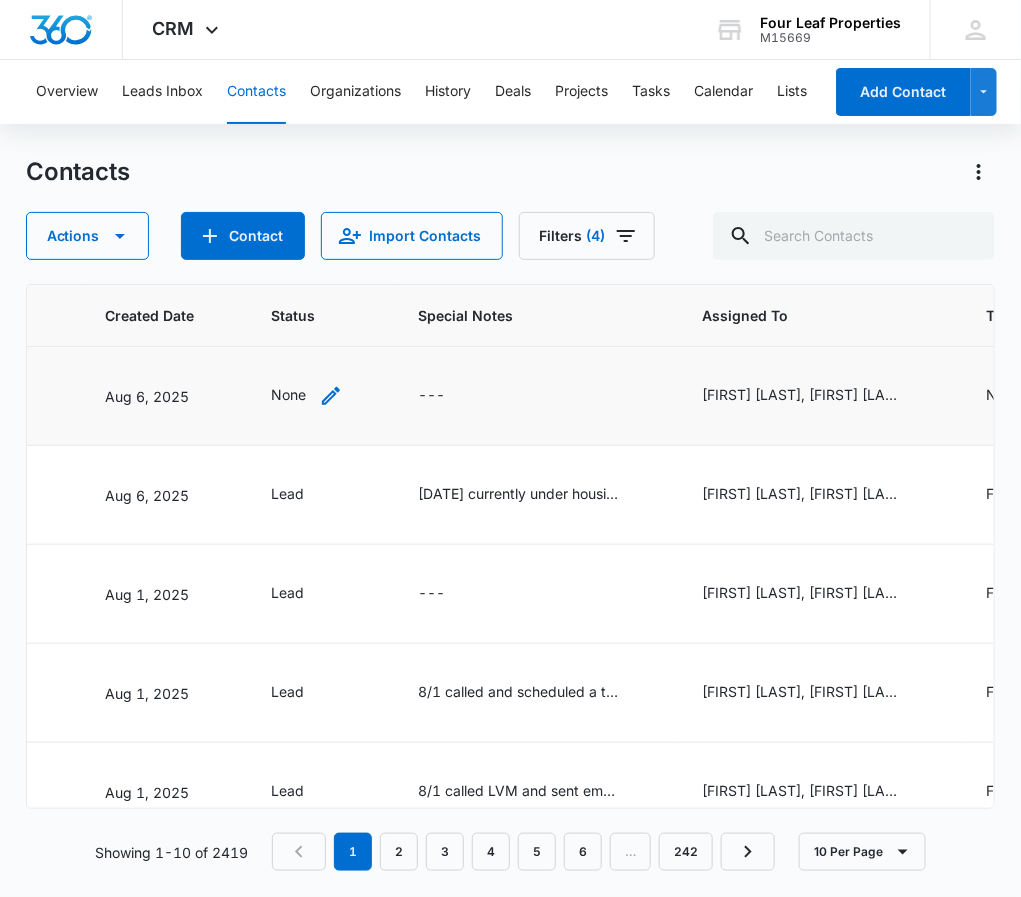 click on "None" at bounding box center (289, 394) 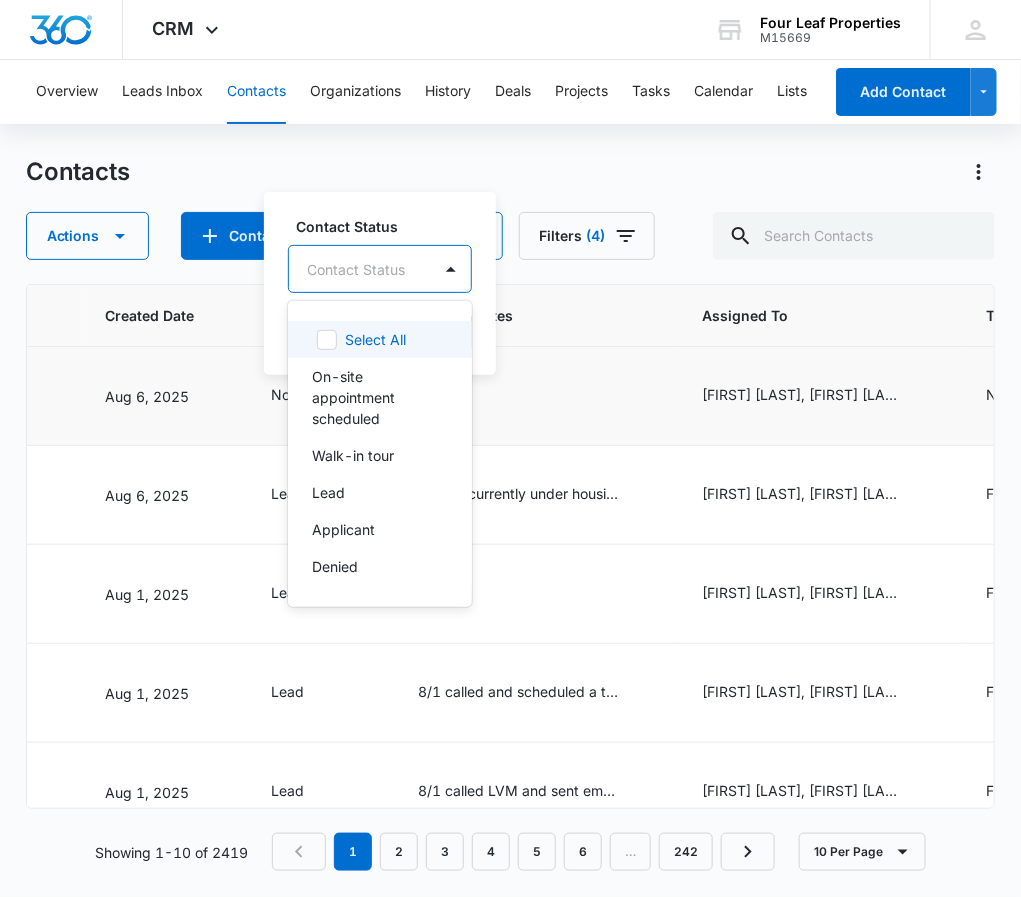 click on "Contact Status" at bounding box center [360, 269] 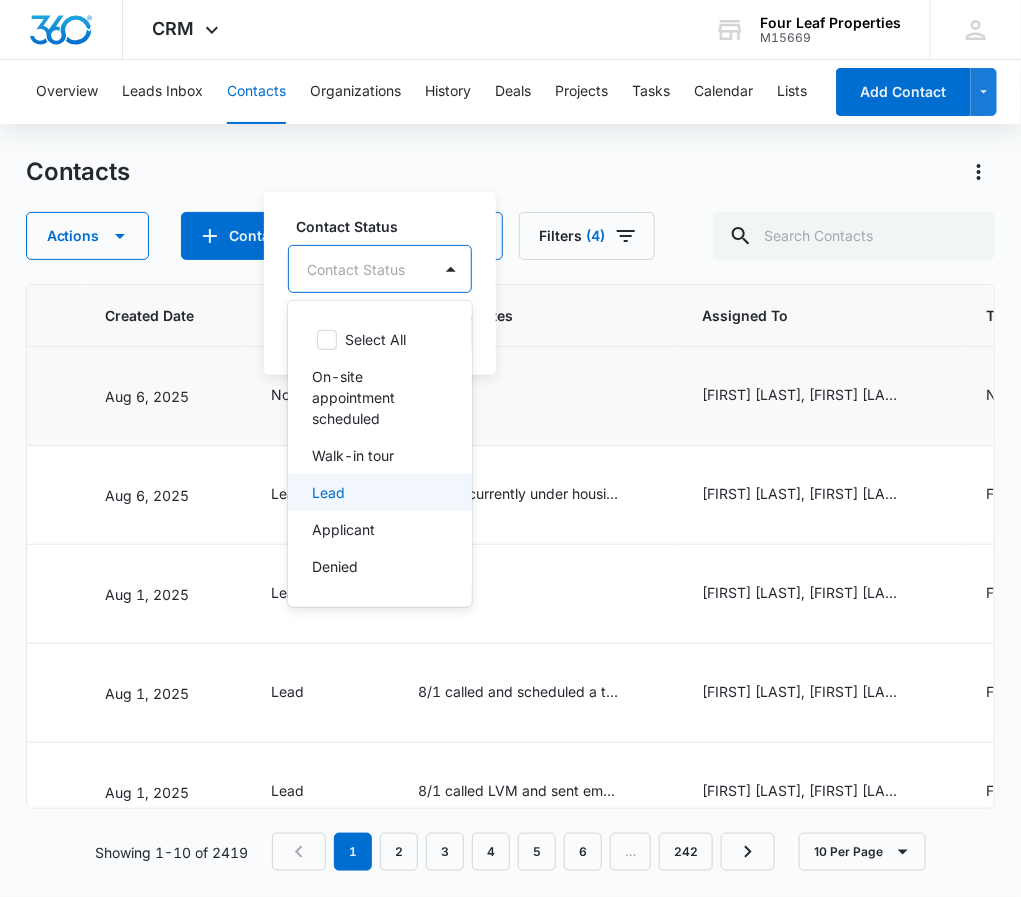 click on "Lead" at bounding box center (380, 492) 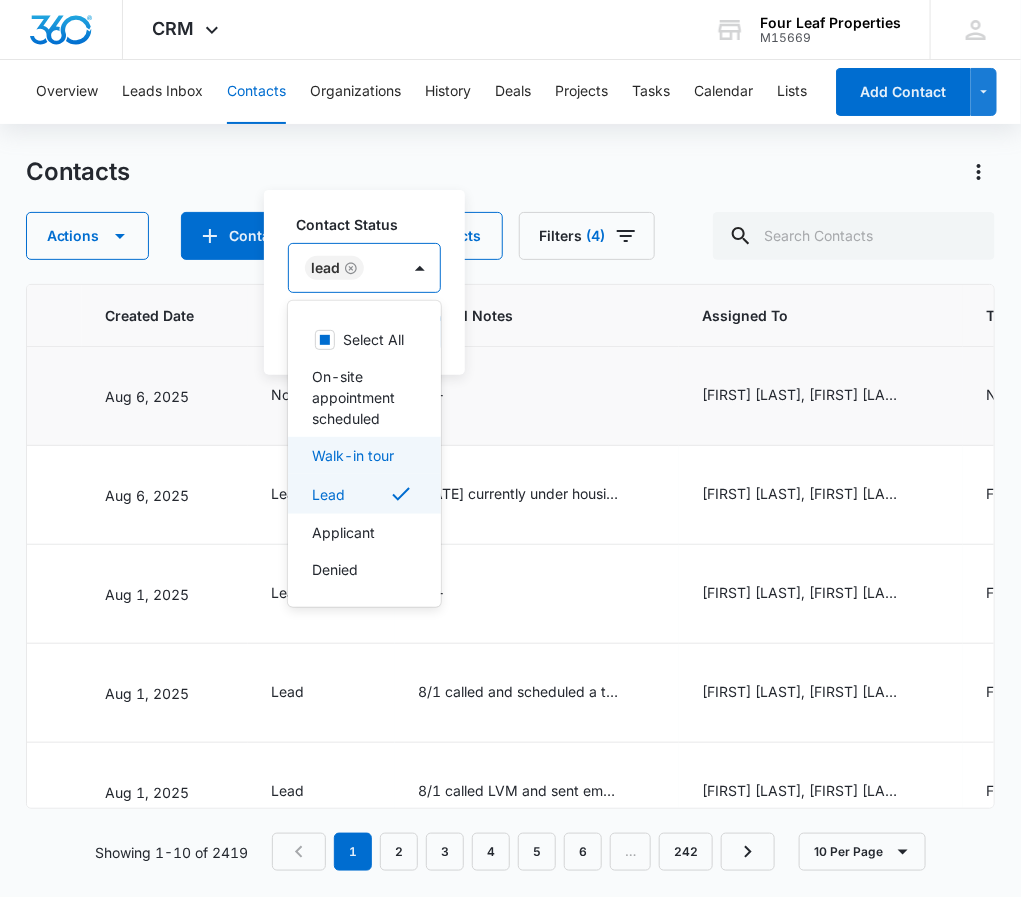 click on "Walk-in tour" at bounding box center [353, 455] 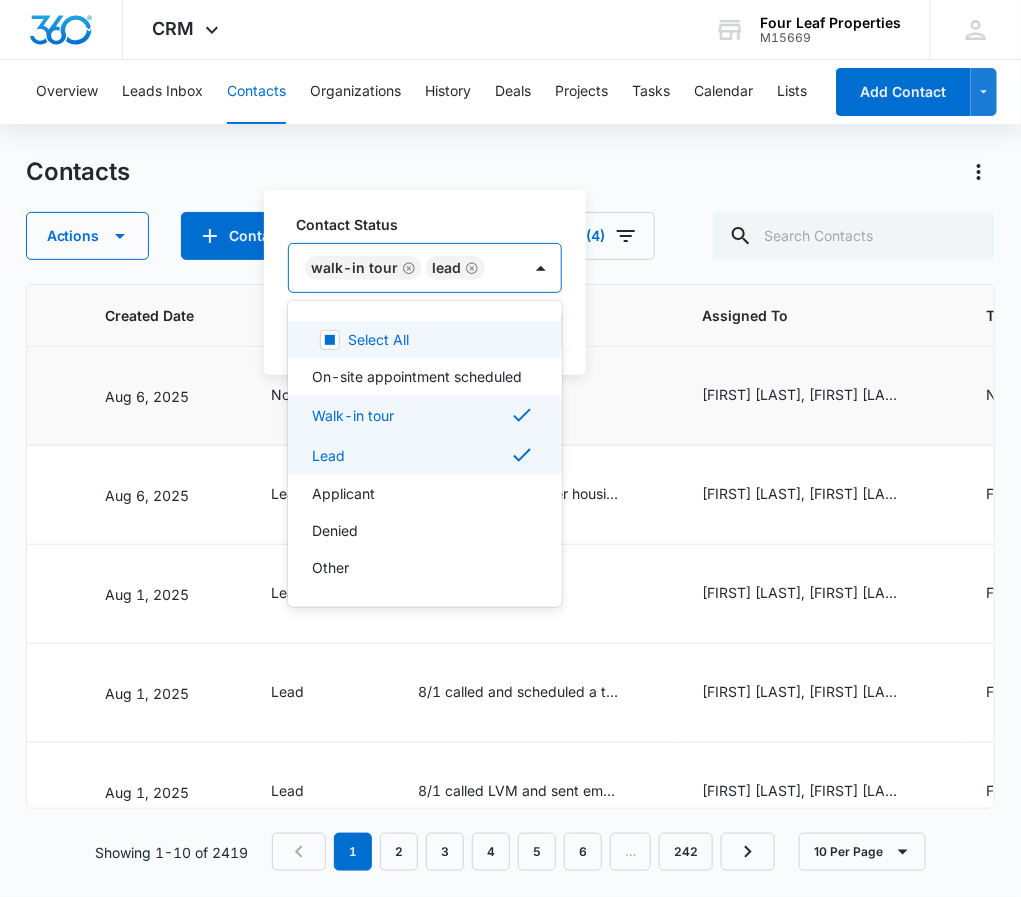 click 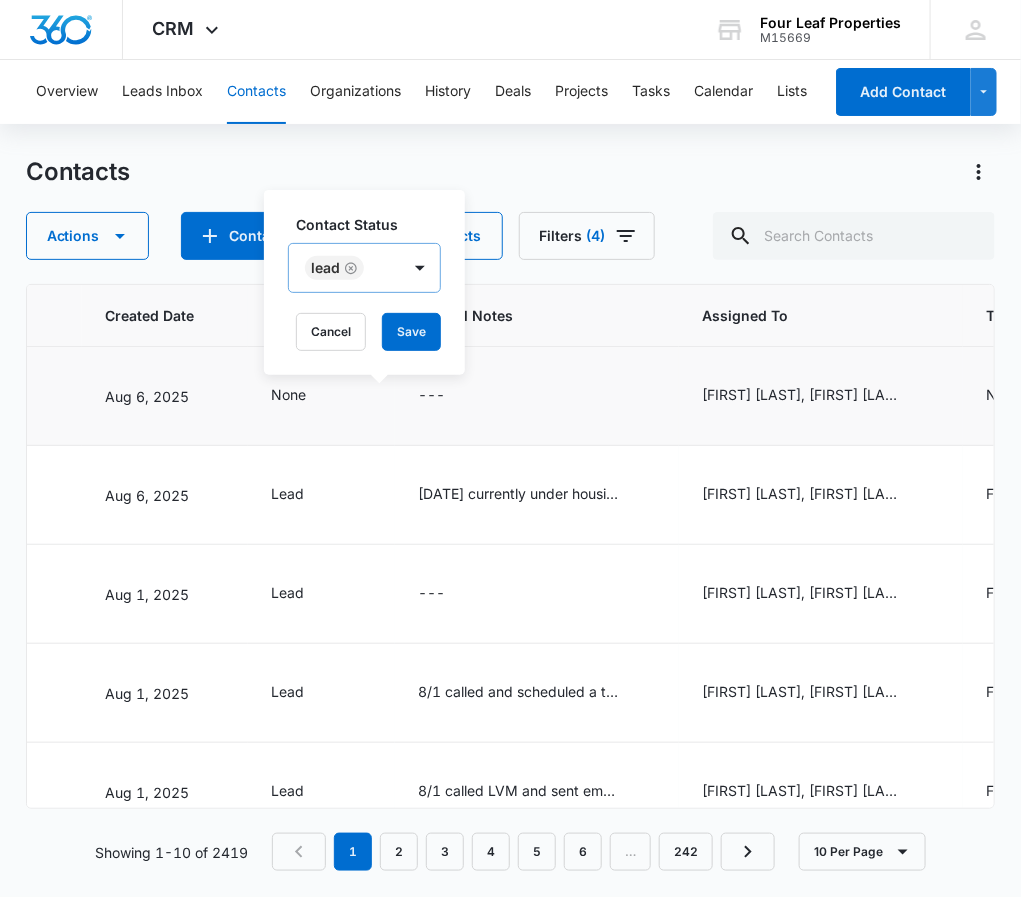 click on "Contact Status Lead Cancel Save" at bounding box center (364, 282) 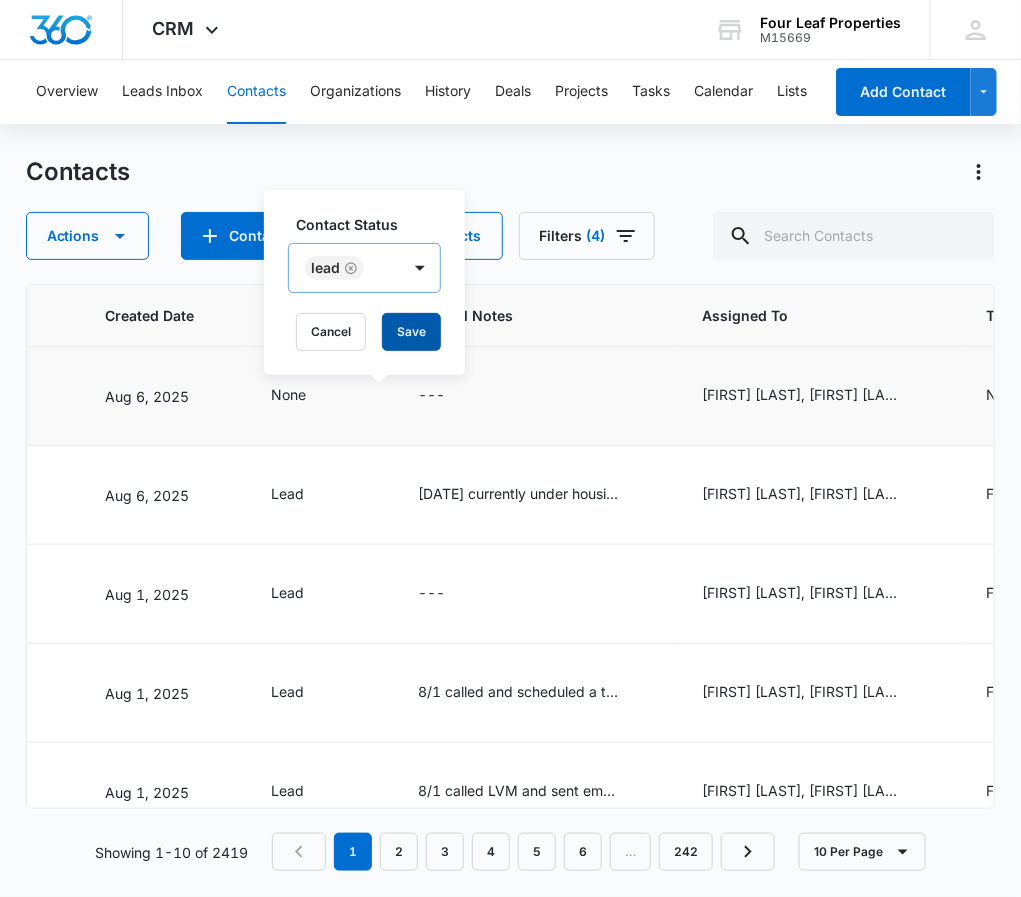 click on "Save" at bounding box center (411, 332) 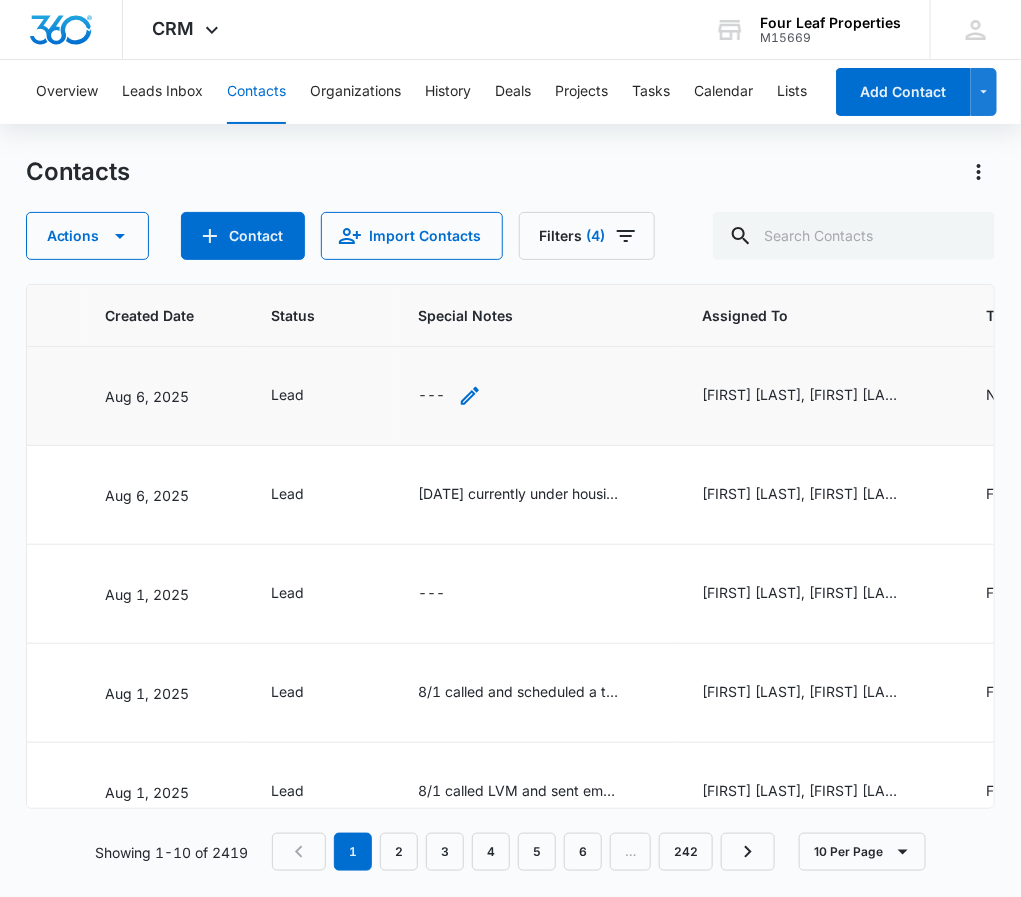 click on "---" at bounding box center [450, 396] 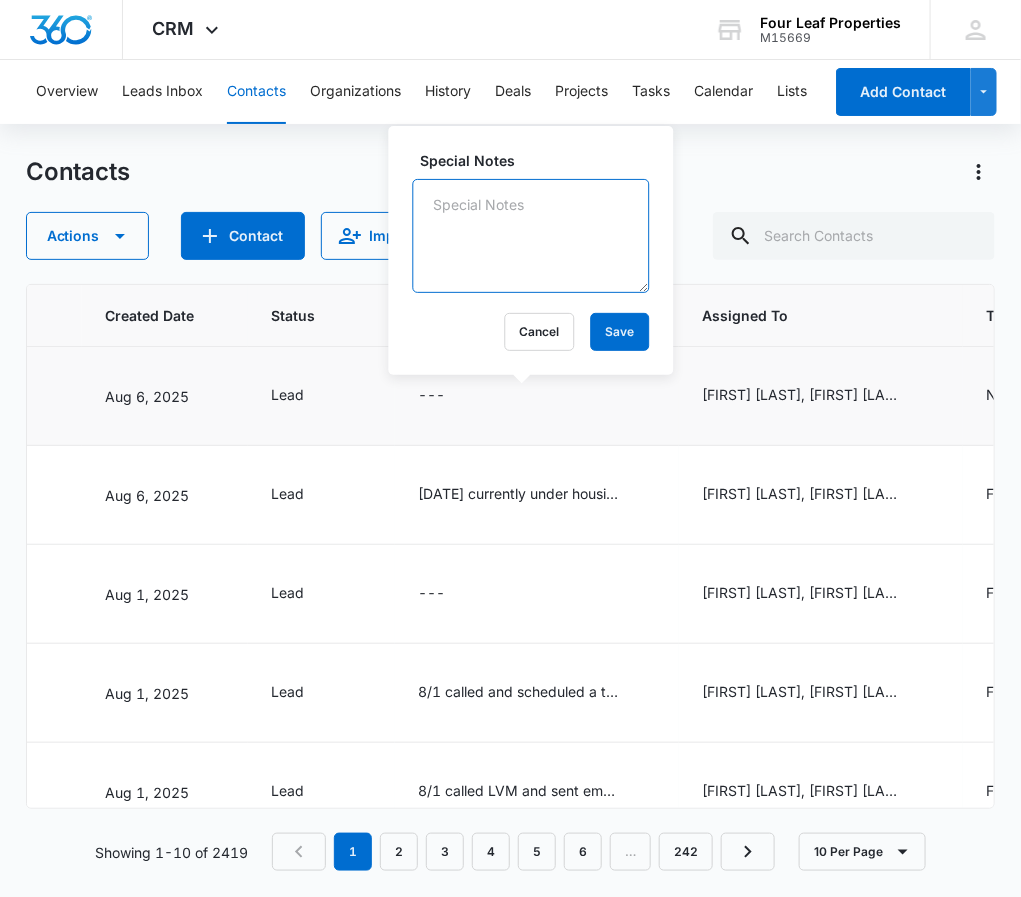 click on "Special Notes" at bounding box center [531, 236] 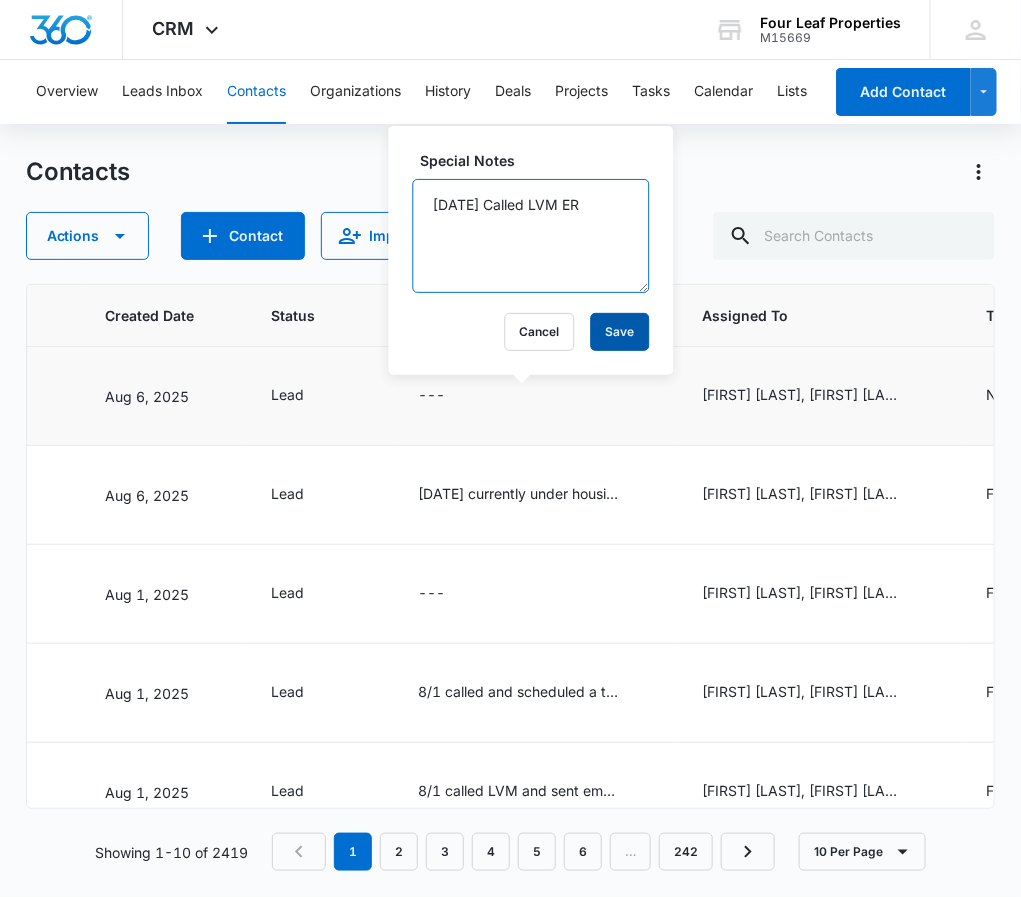 type on "[DATE] Called LVM ER" 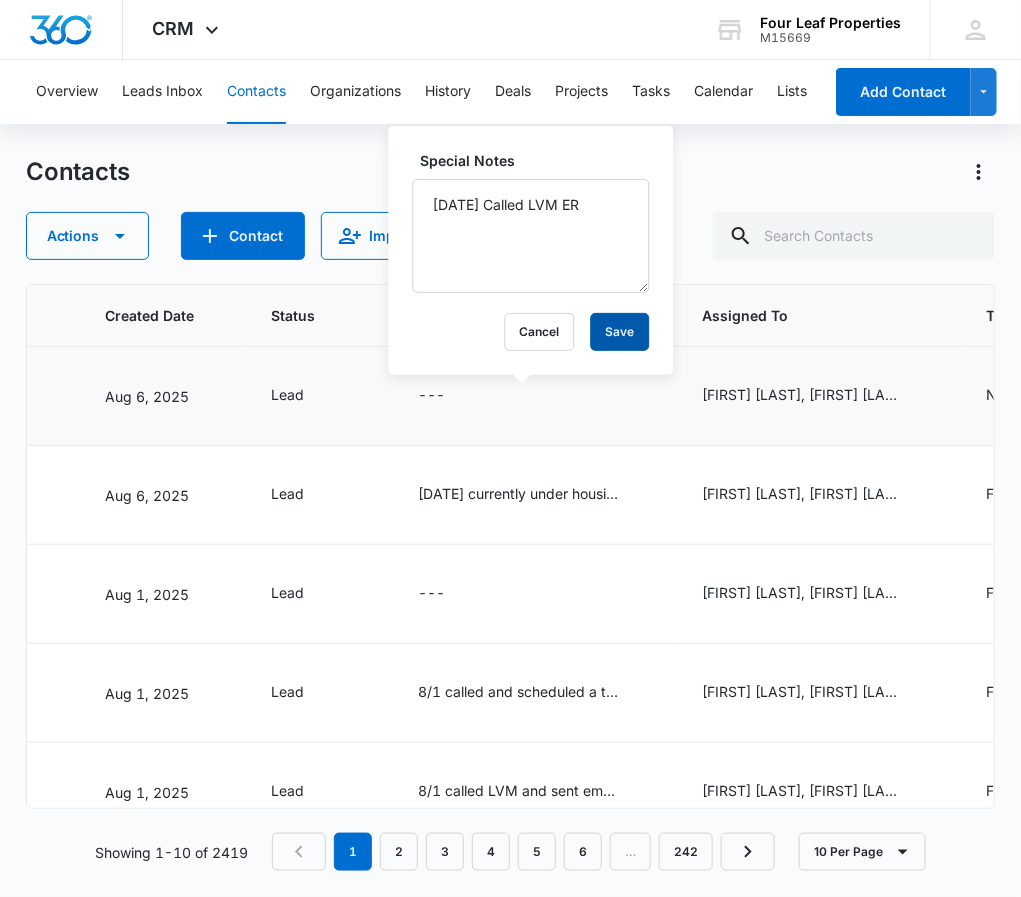 click on "Save" at bounding box center (620, 332) 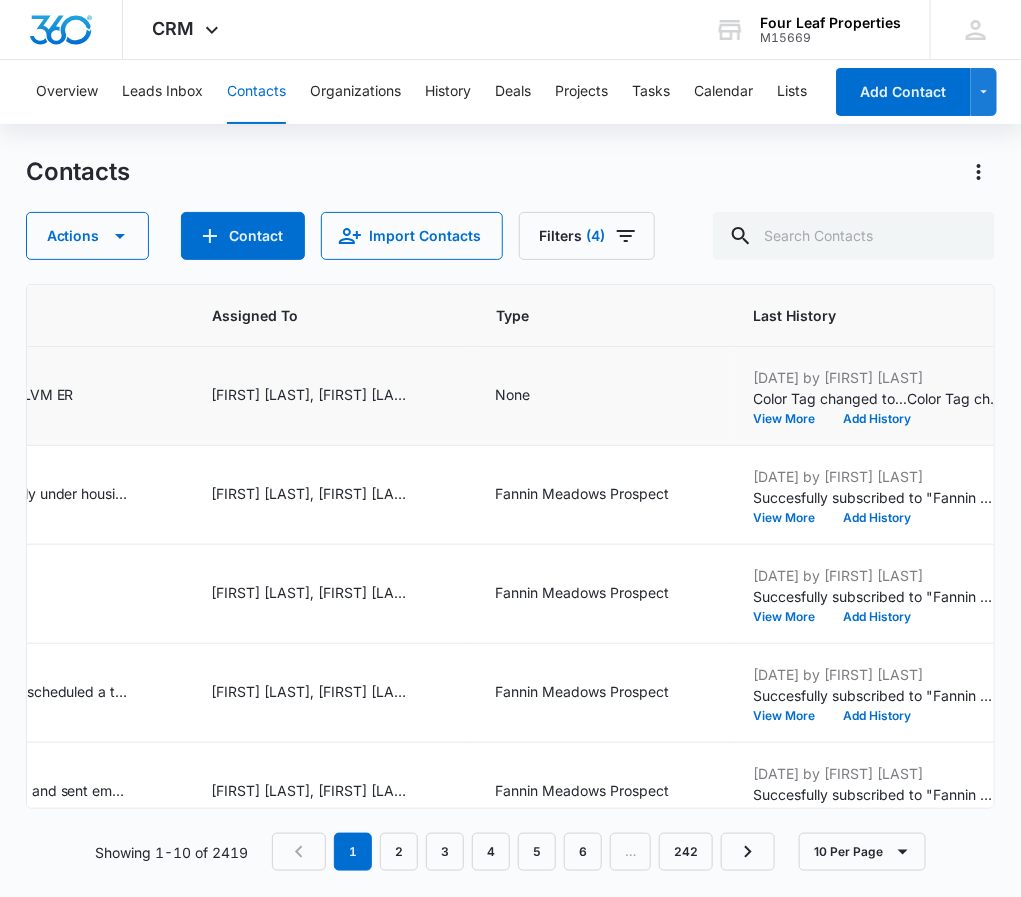 scroll, scrollTop: 0, scrollLeft: 1564, axis: horizontal 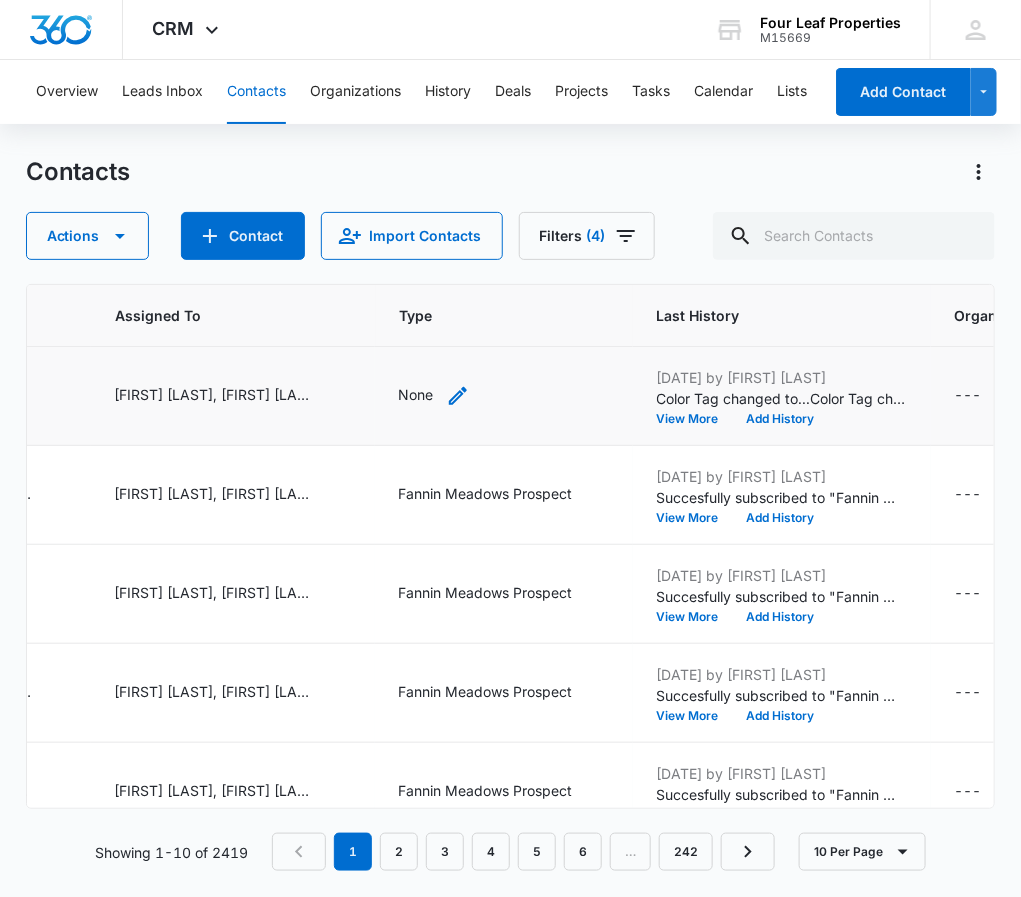 click 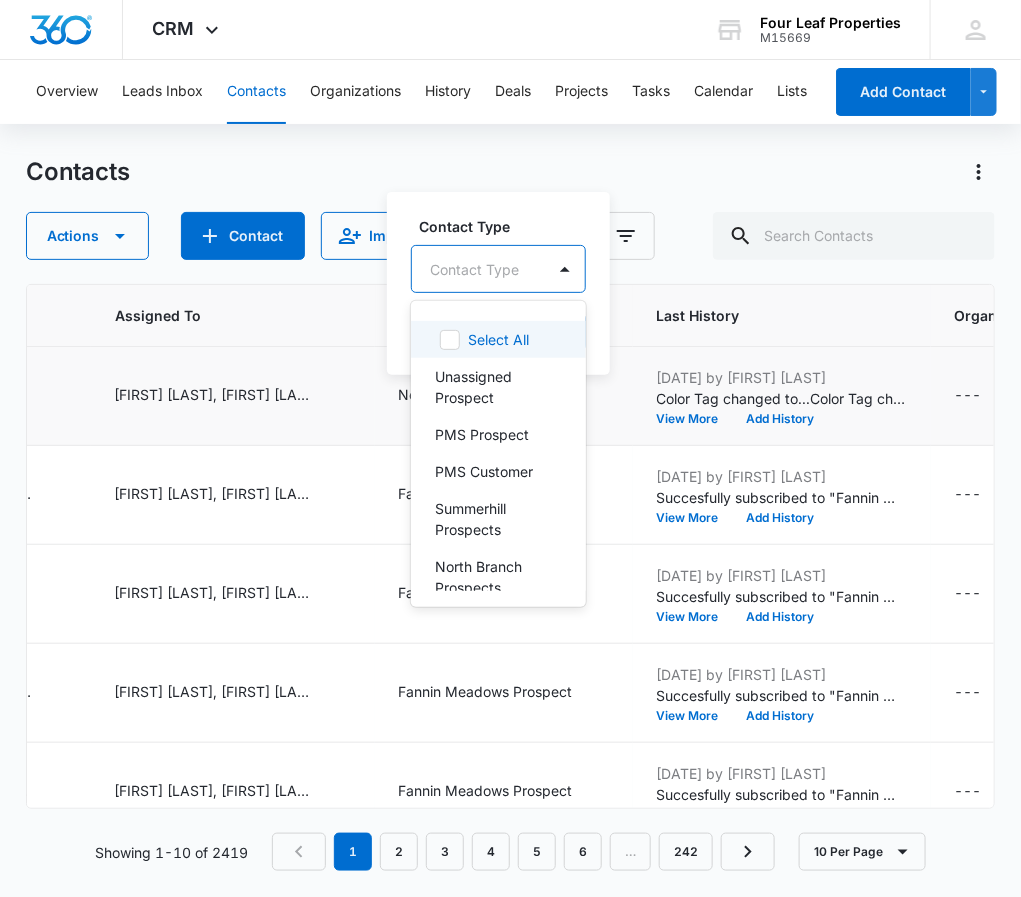 click at bounding box center (474, 269) 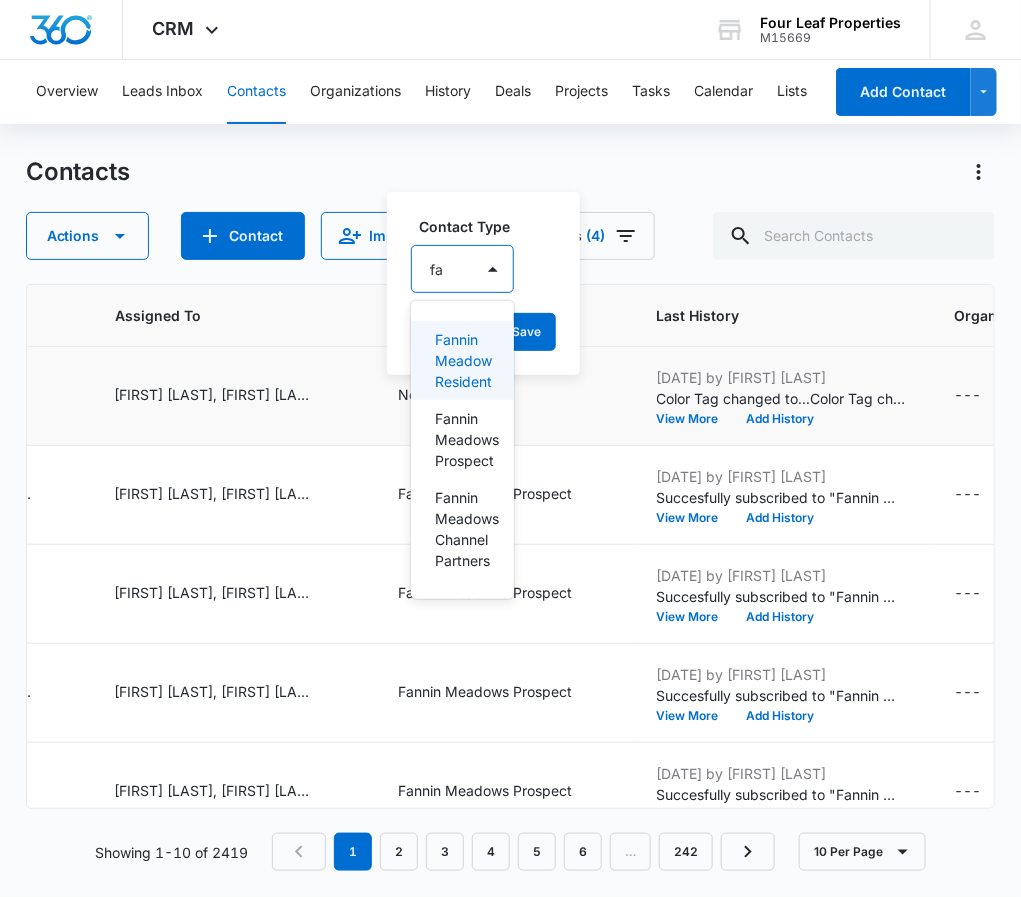 type on "fan" 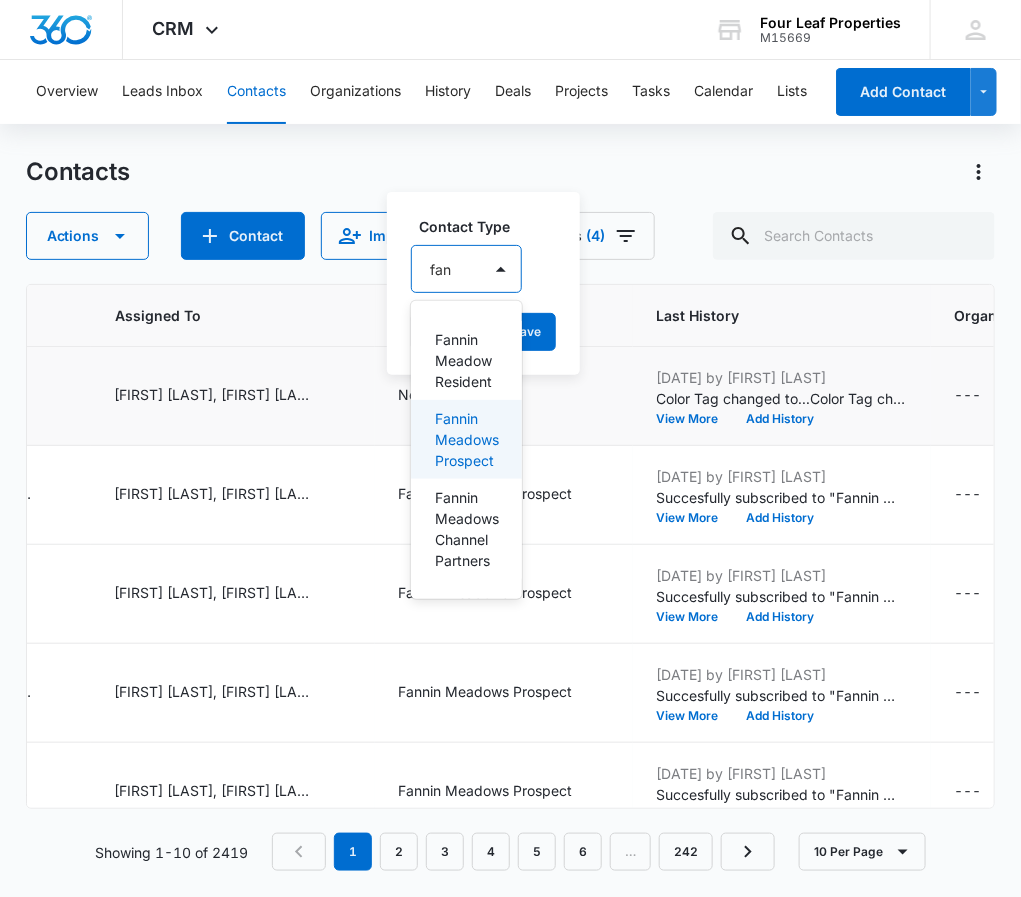 click on "Fannin Meadows Prospect" at bounding box center [464, 439] 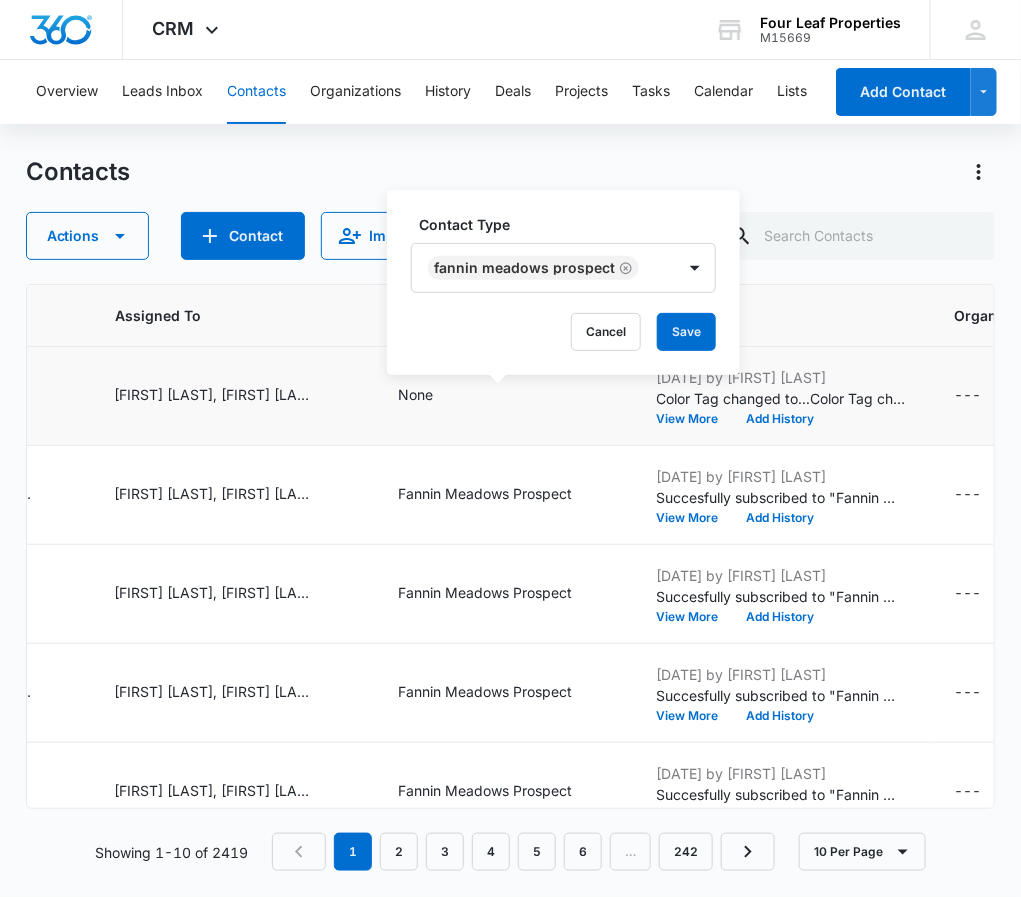 click on "Contact Type" at bounding box center [571, 224] 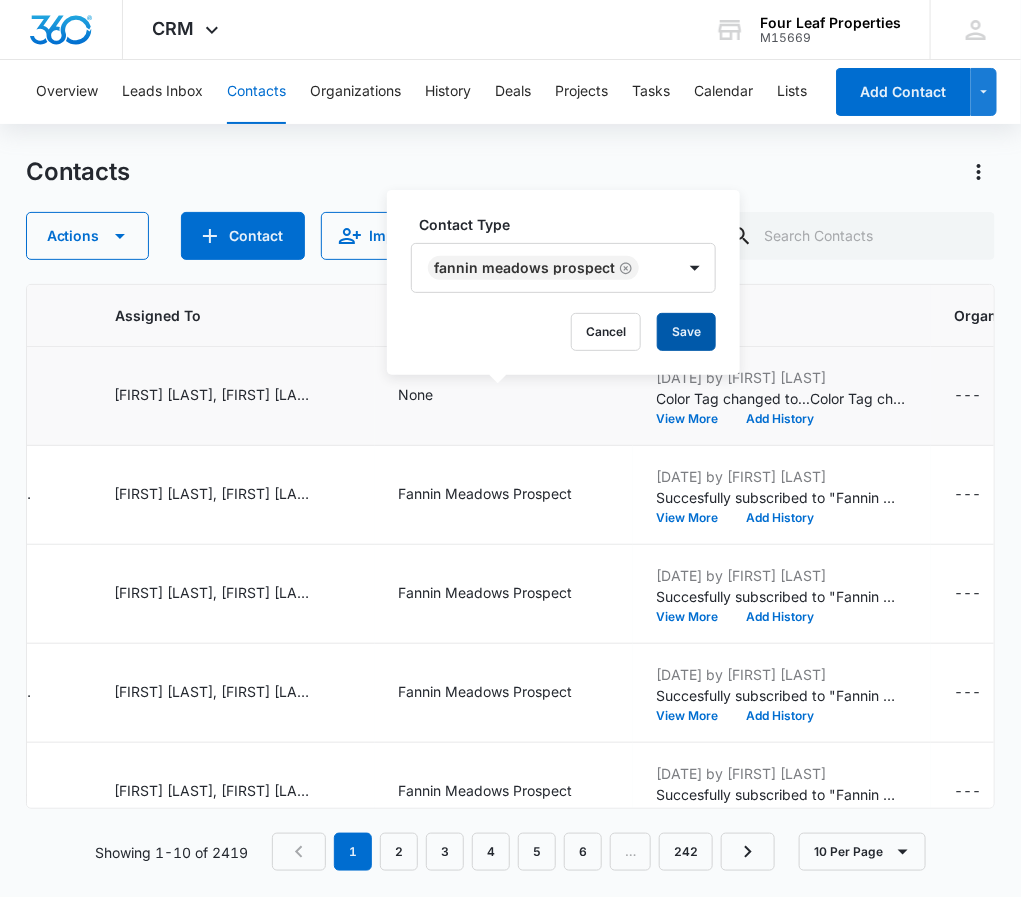 click on "Save" at bounding box center (686, 332) 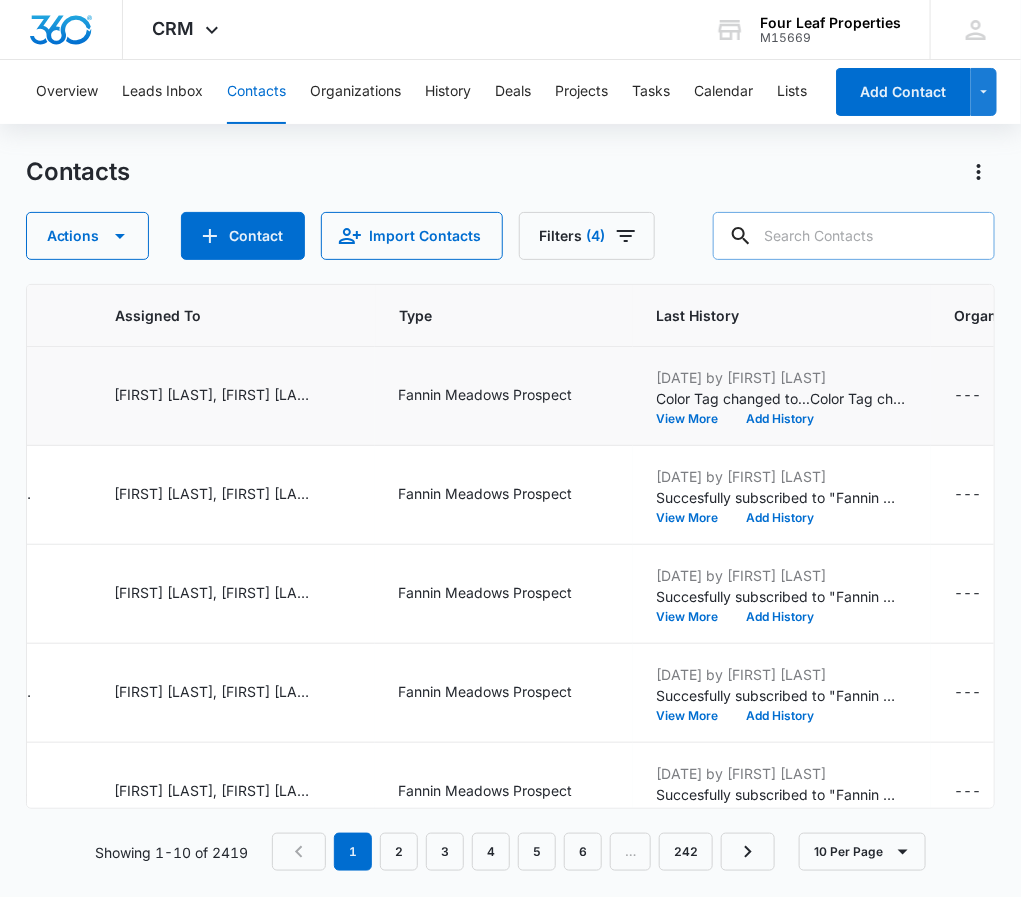 click at bounding box center [854, 236] 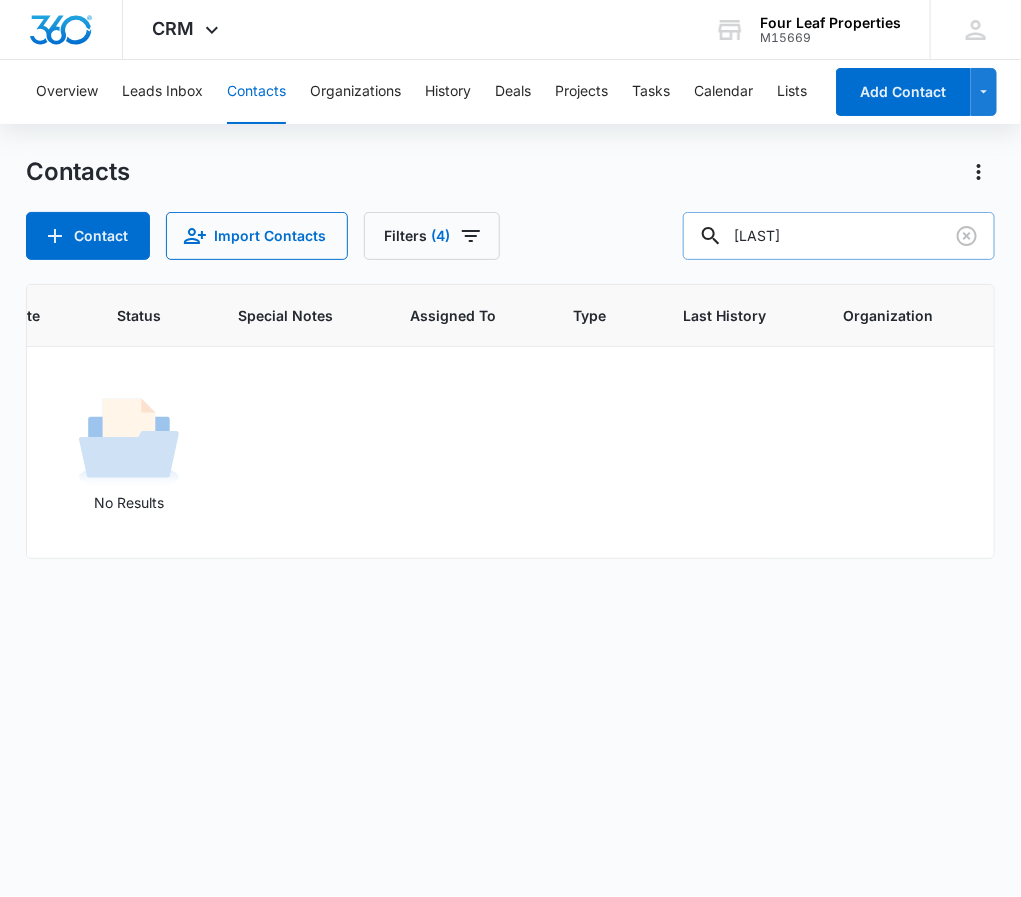 scroll, scrollTop: 0, scrollLeft: 774, axis: horizontal 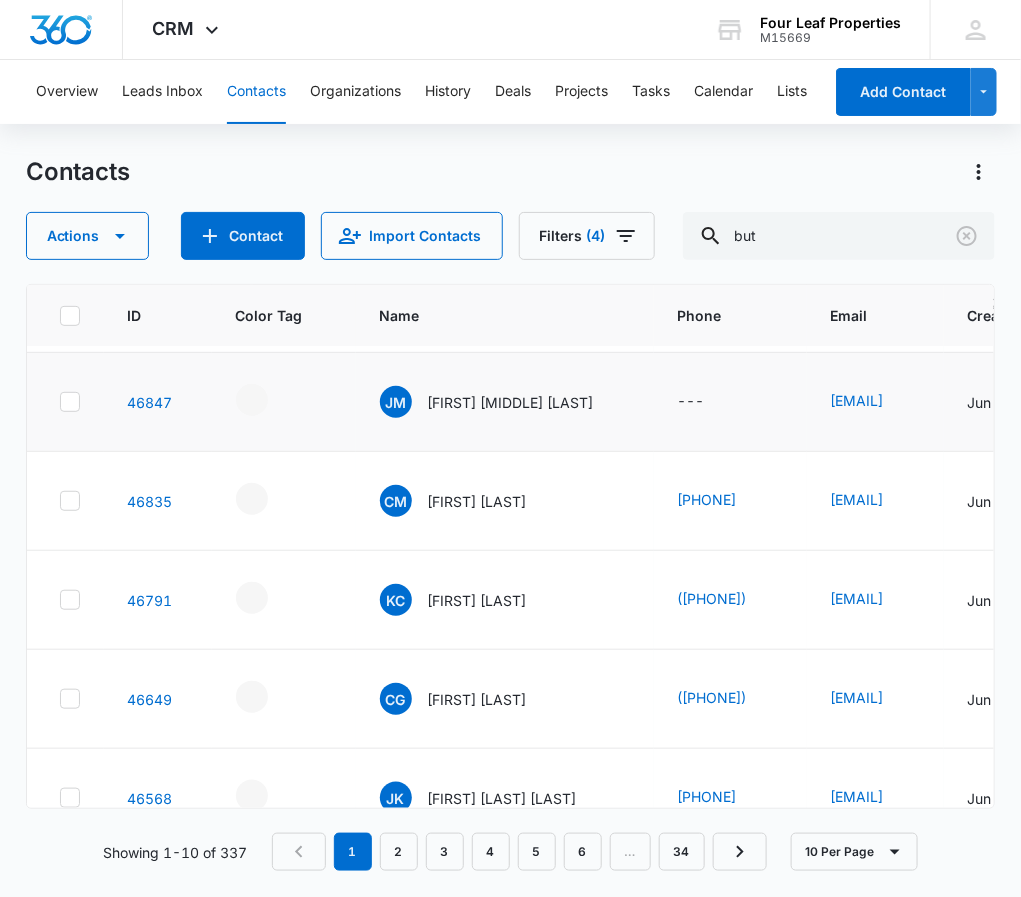 click on "[INITIALS] [FIRST] [LAST]" at bounding box center (505, 699) 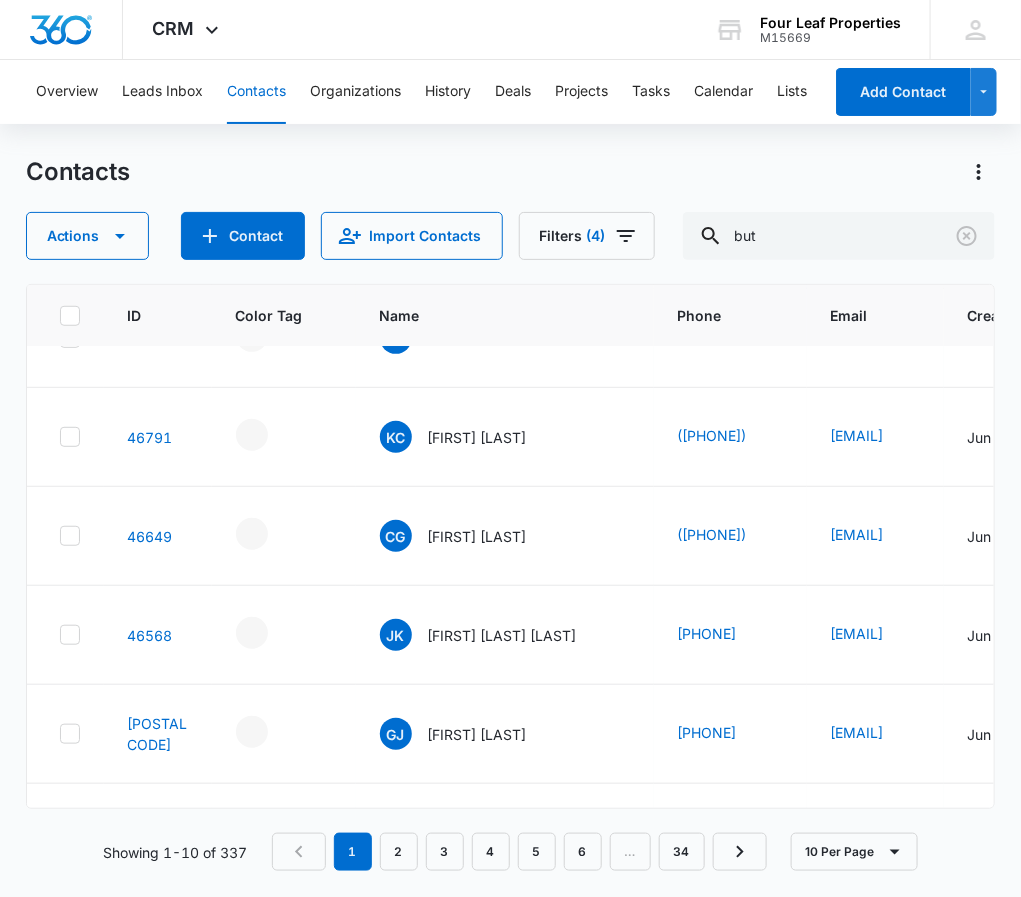 scroll, scrollTop: 555, scrollLeft: 0, axis: vertical 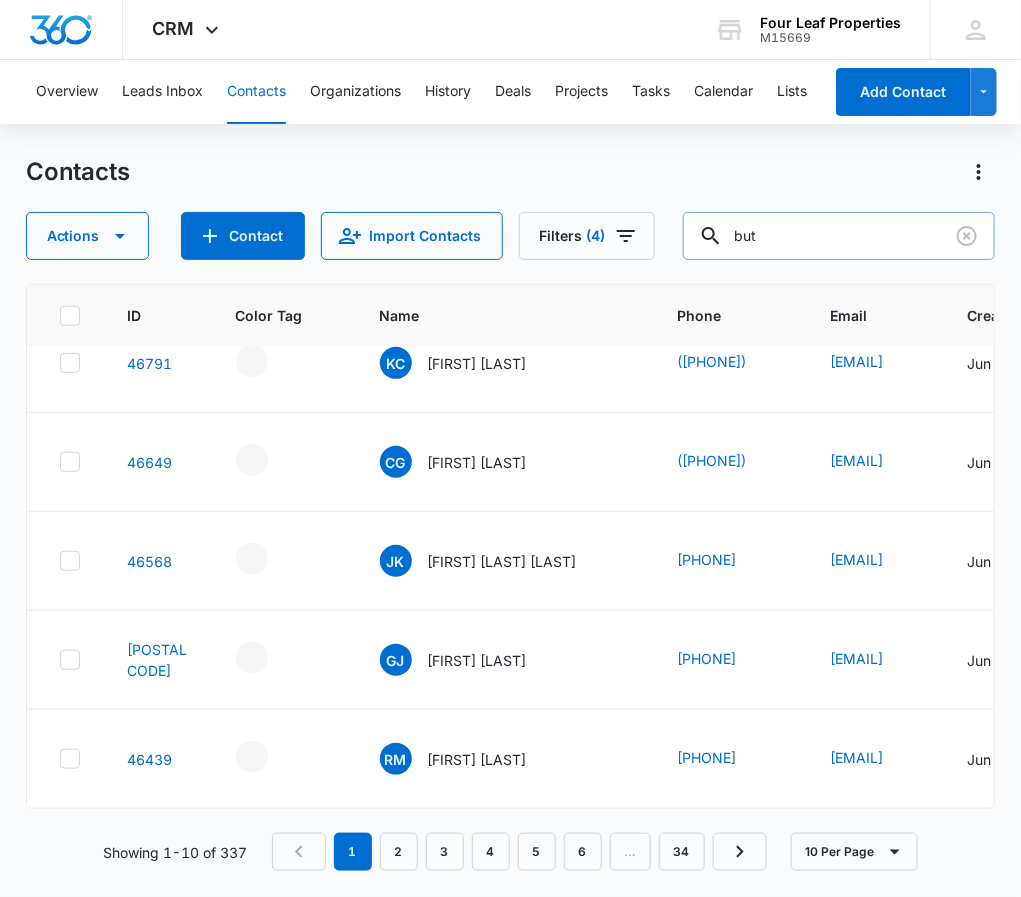 click on "but" at bounding box center (839, 236) 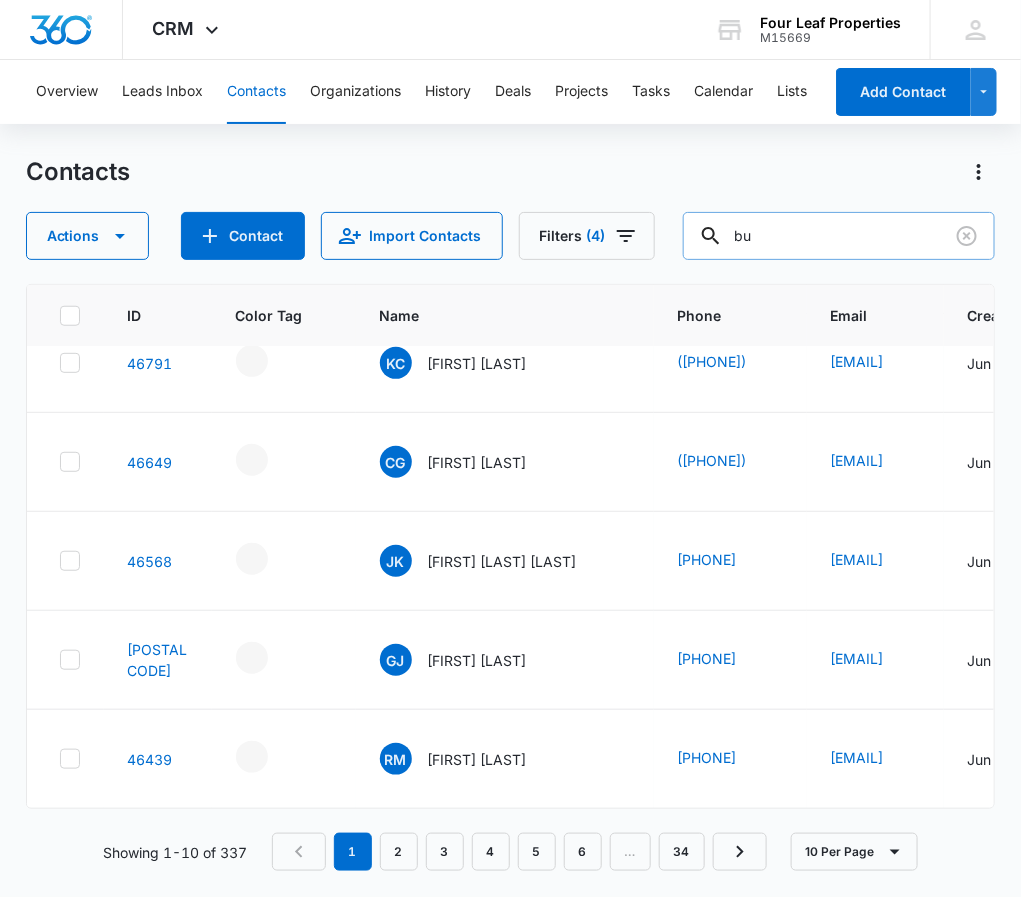 type on "b" 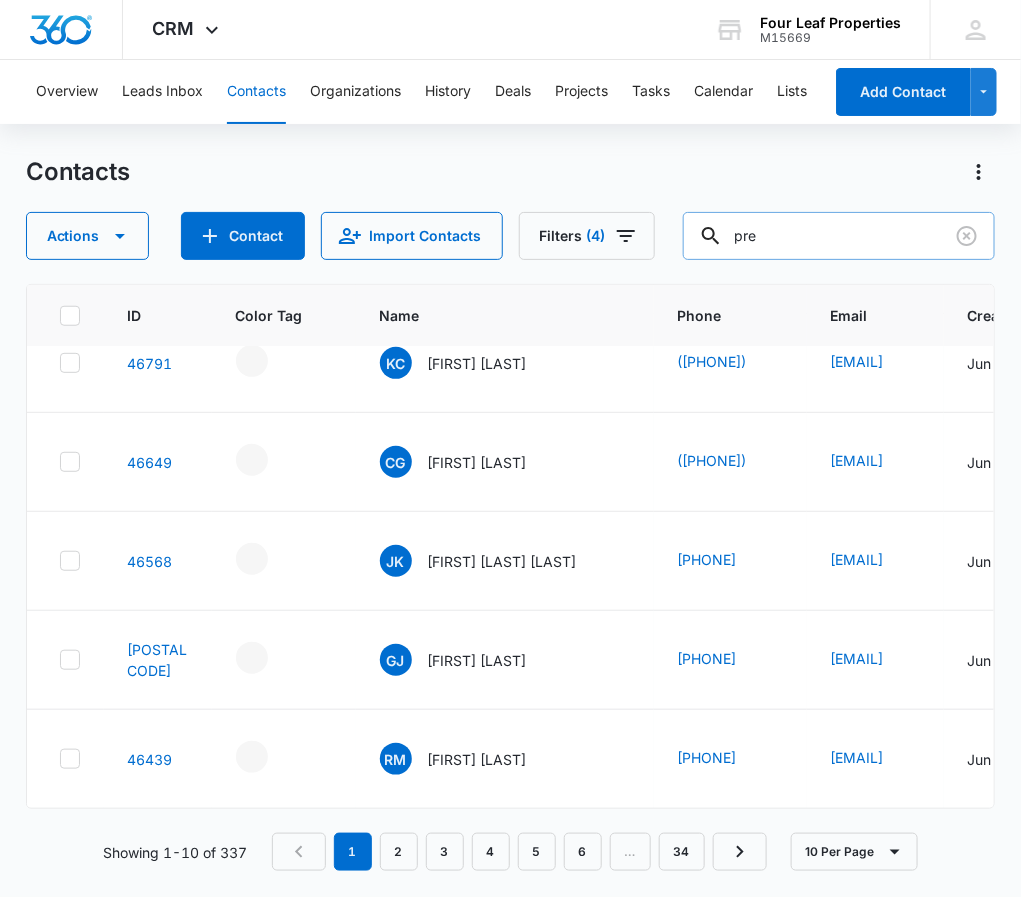 type on "pre" 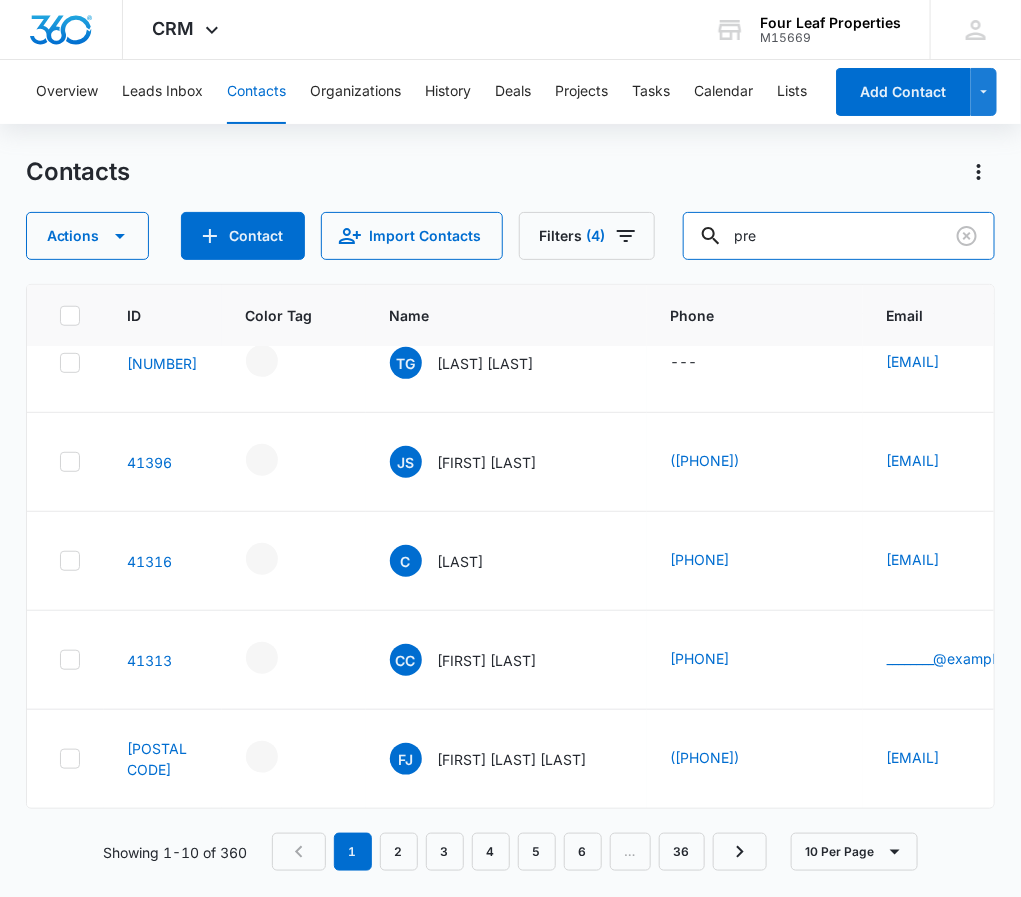 scroll, scrollTop: 555, scrollLeft: 0, axis: vertical 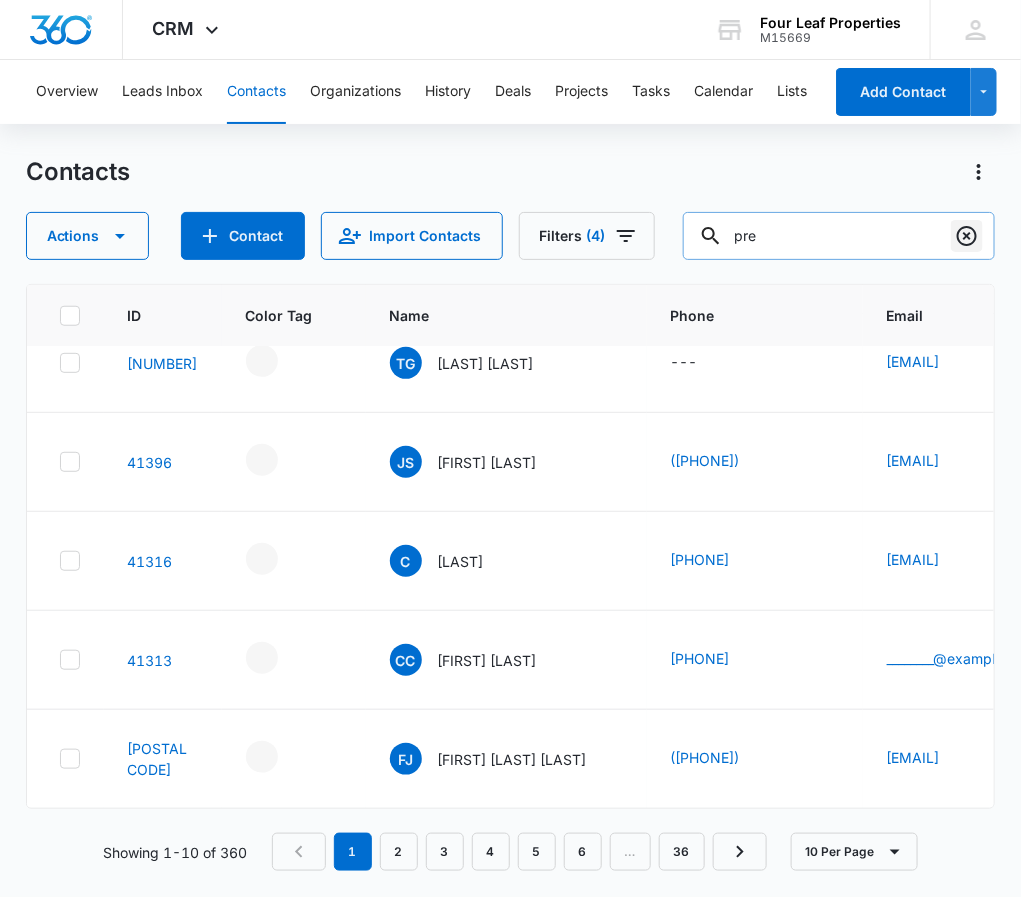 click 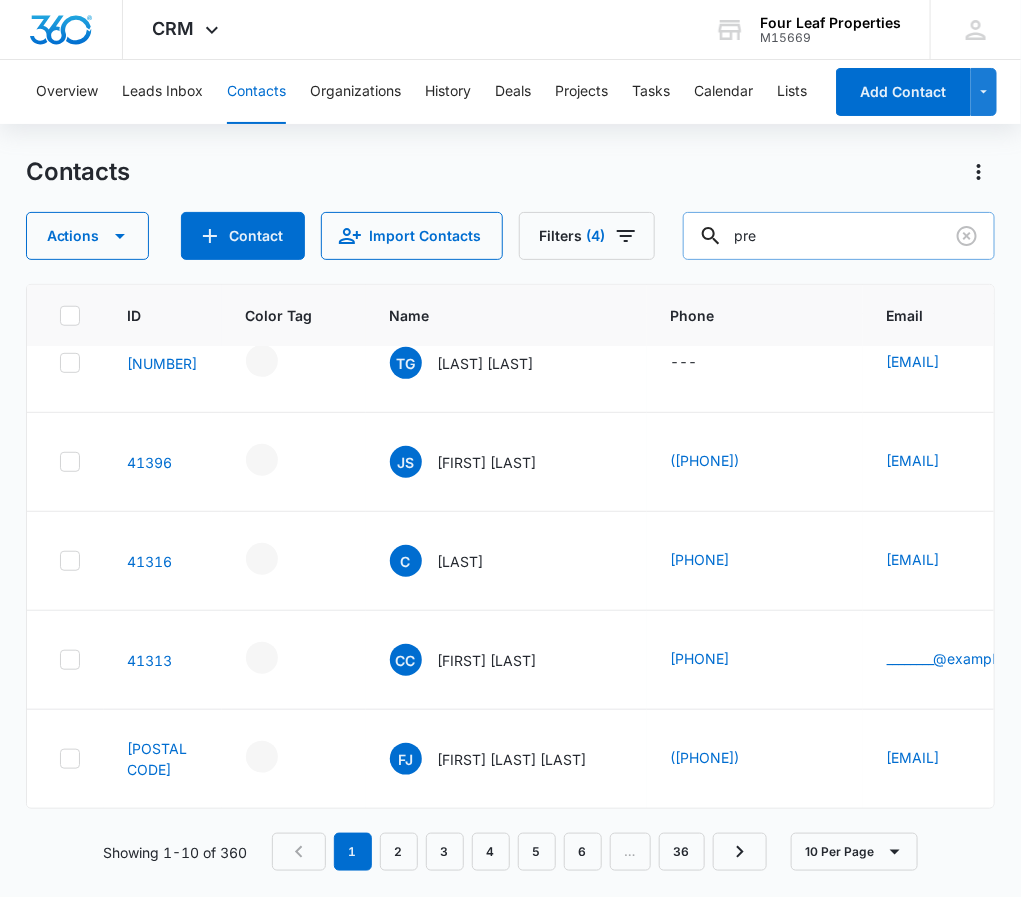 type 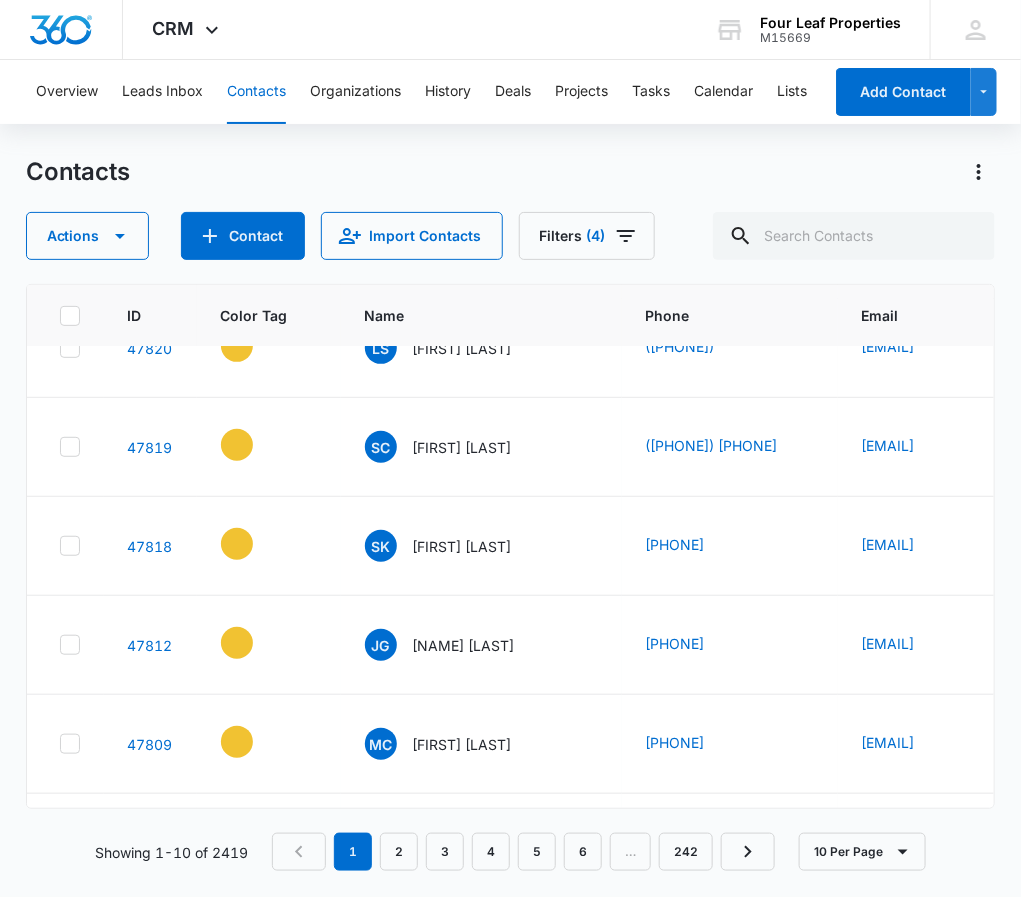 scroll, scrollTop: 244, scrollLeft: 0, axis: vertical 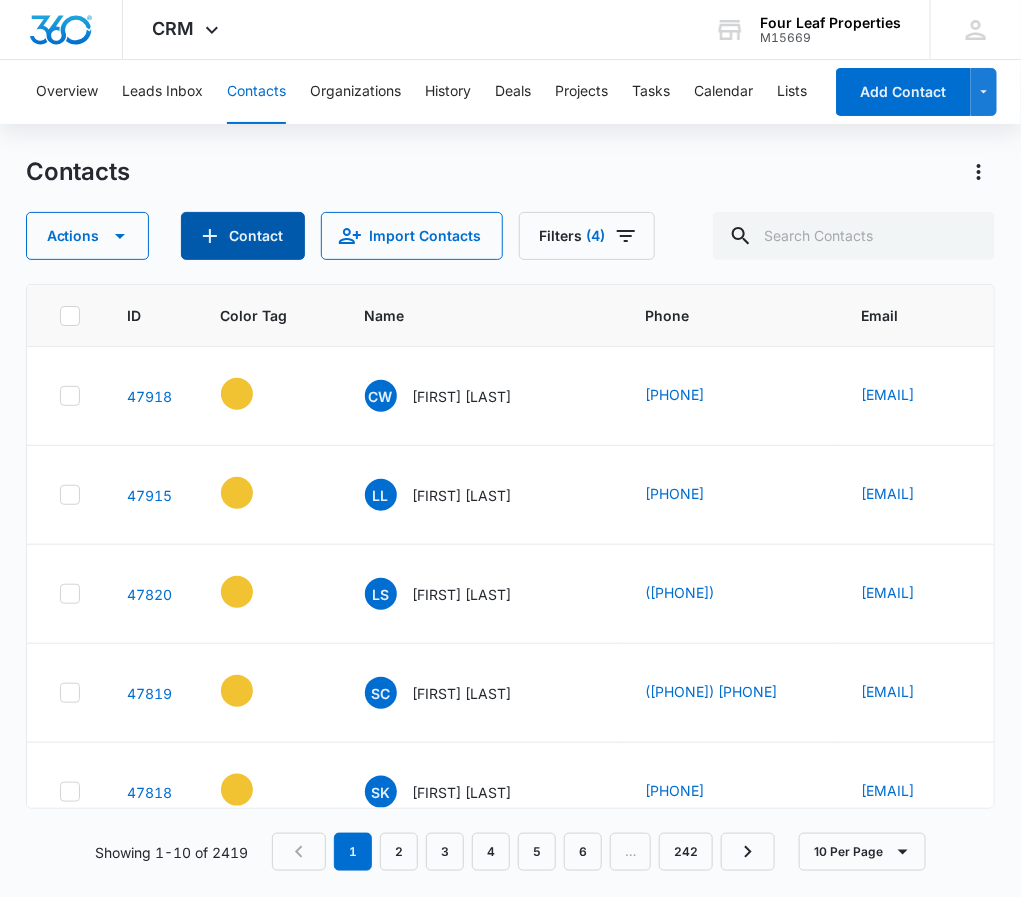 click on "Contact" at bounding box center [243, 236] 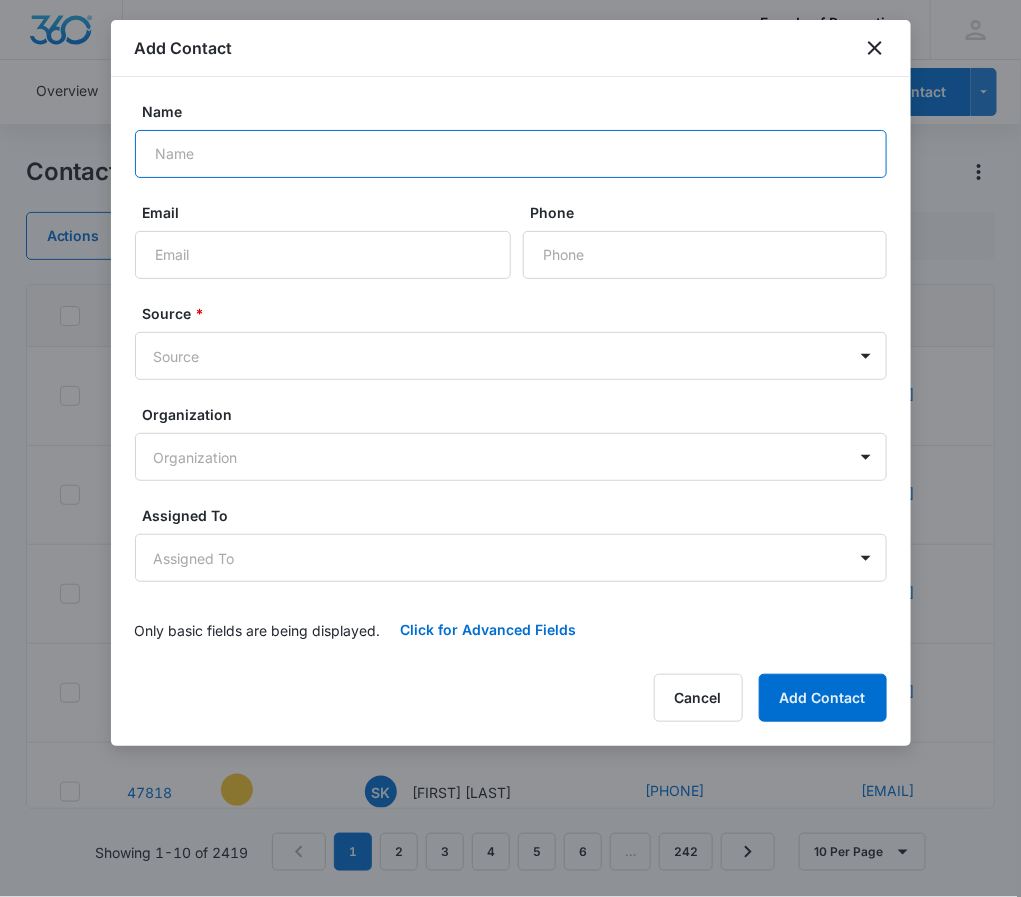click on "Name" at bounding box center [511, 154] 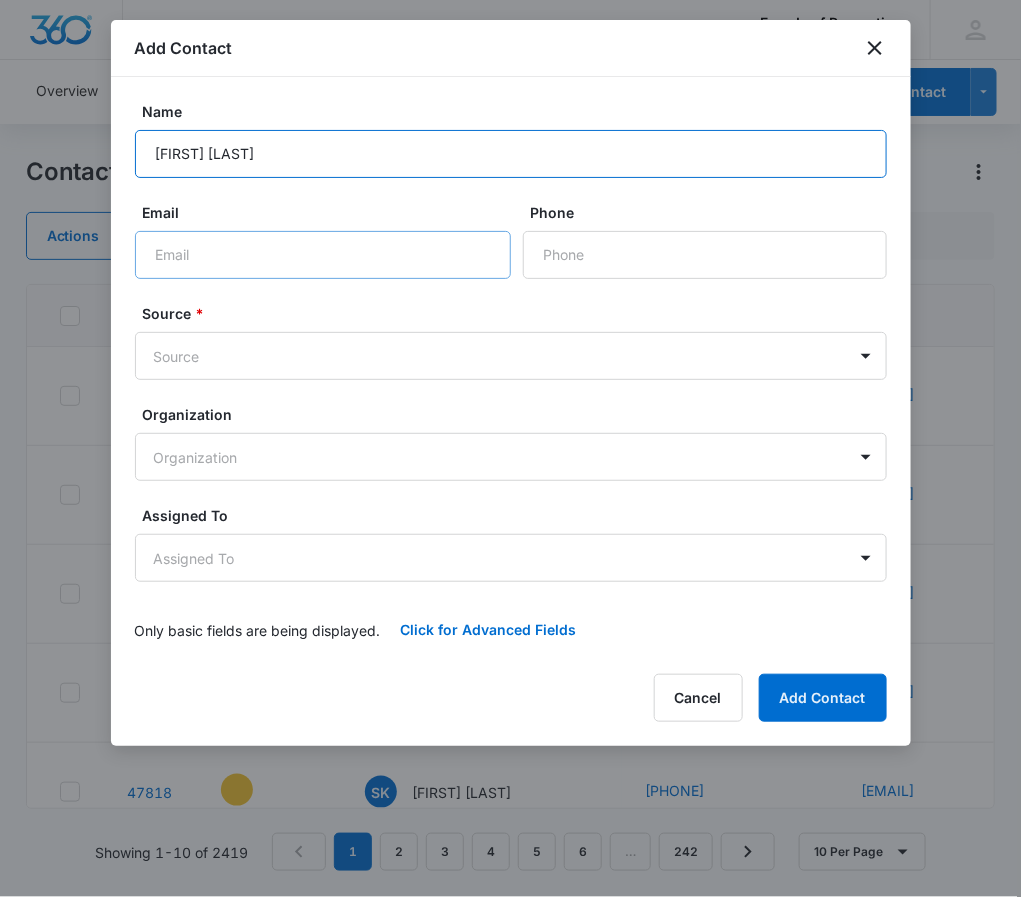 type on "[FIRST] [LAST]" 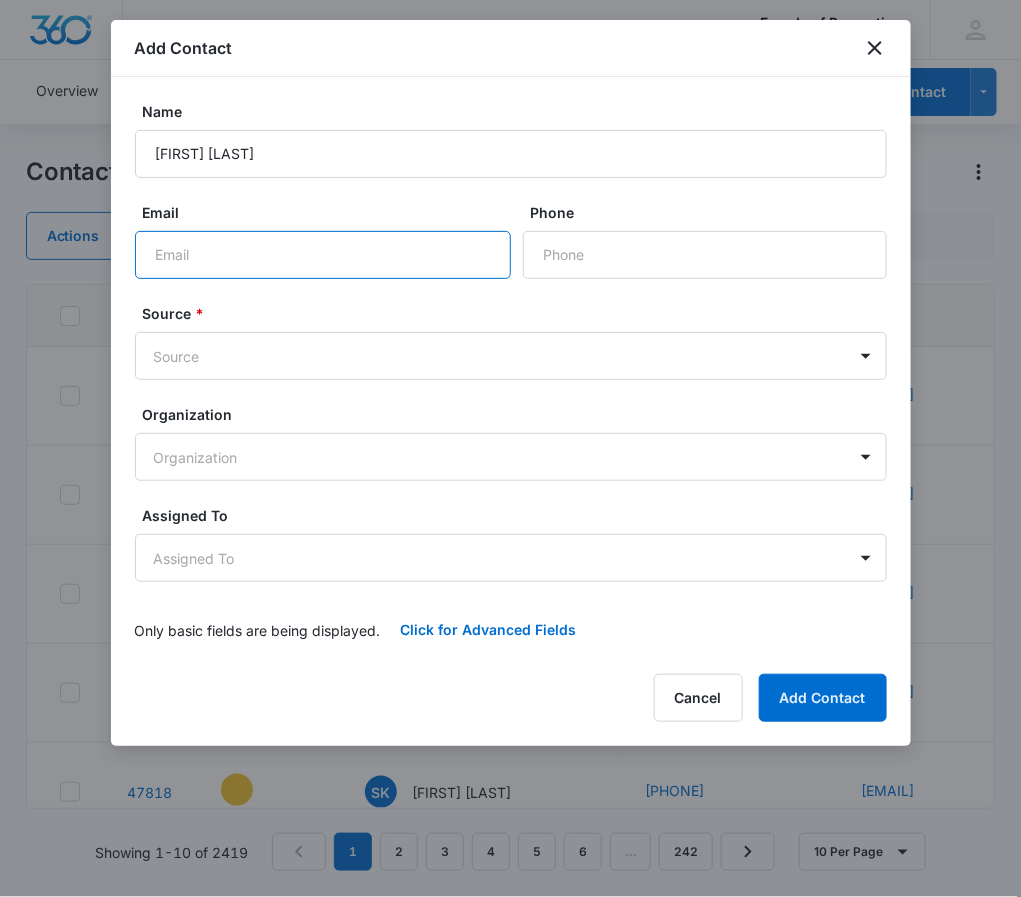 paste on "Hello ________,   Thanks for reaching out. I left you a message today as well and hope to connect so we can set up a time to tour. Call me when you have a minute and we can schedule a tour and discuss options for you, depending on how soon you want to move.        We  have several homes in our community here at Fannin Meadows that may be right for you. They are brand new, and full of upgrades.  We often have pre-owned homes as well.       Tax Refund sale going on NOW. PLUS free application. Lots of people get approved for a purchase/rental, so don’t let anything hold you back.       You can call me at [PHONE] - Hope to talk to you soon!       Click here to check out our website https://www.fourleafprop.com/communities/fannin-meadows/   Warm Regards,   Eleida" 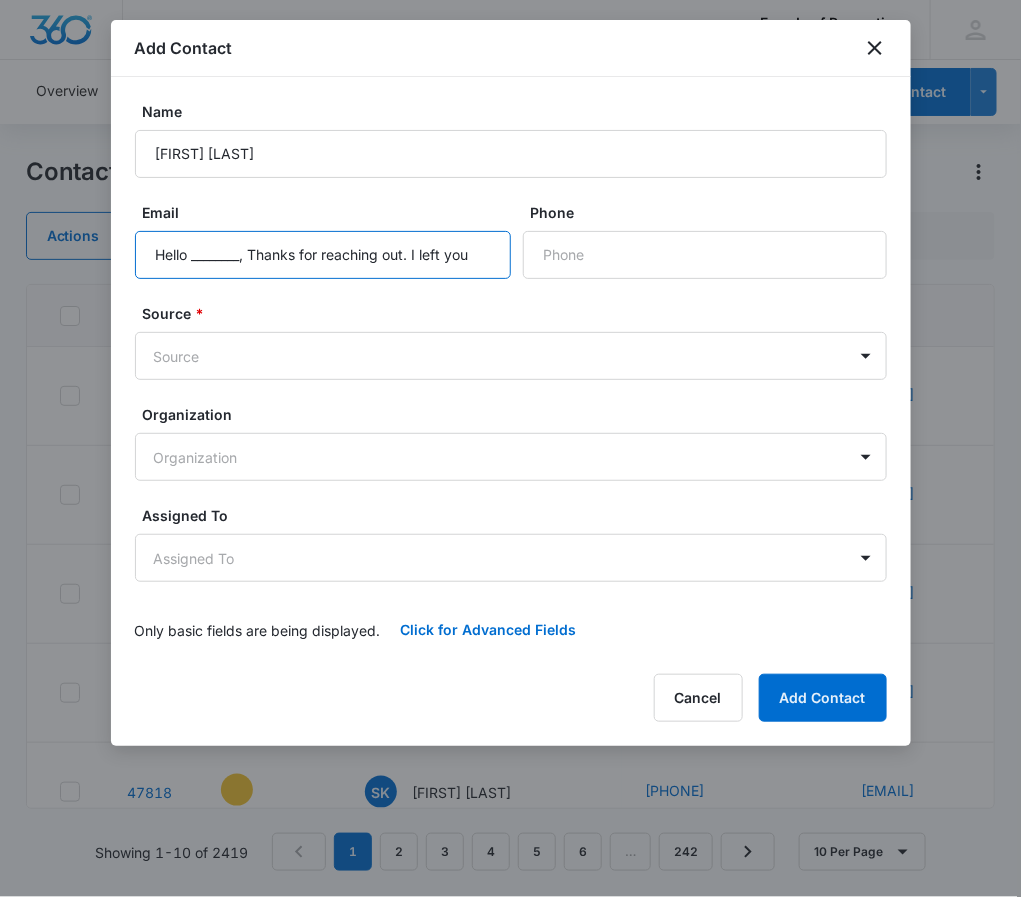 scroll, scrollTop: 0, scrollLeft: 0, axis: both 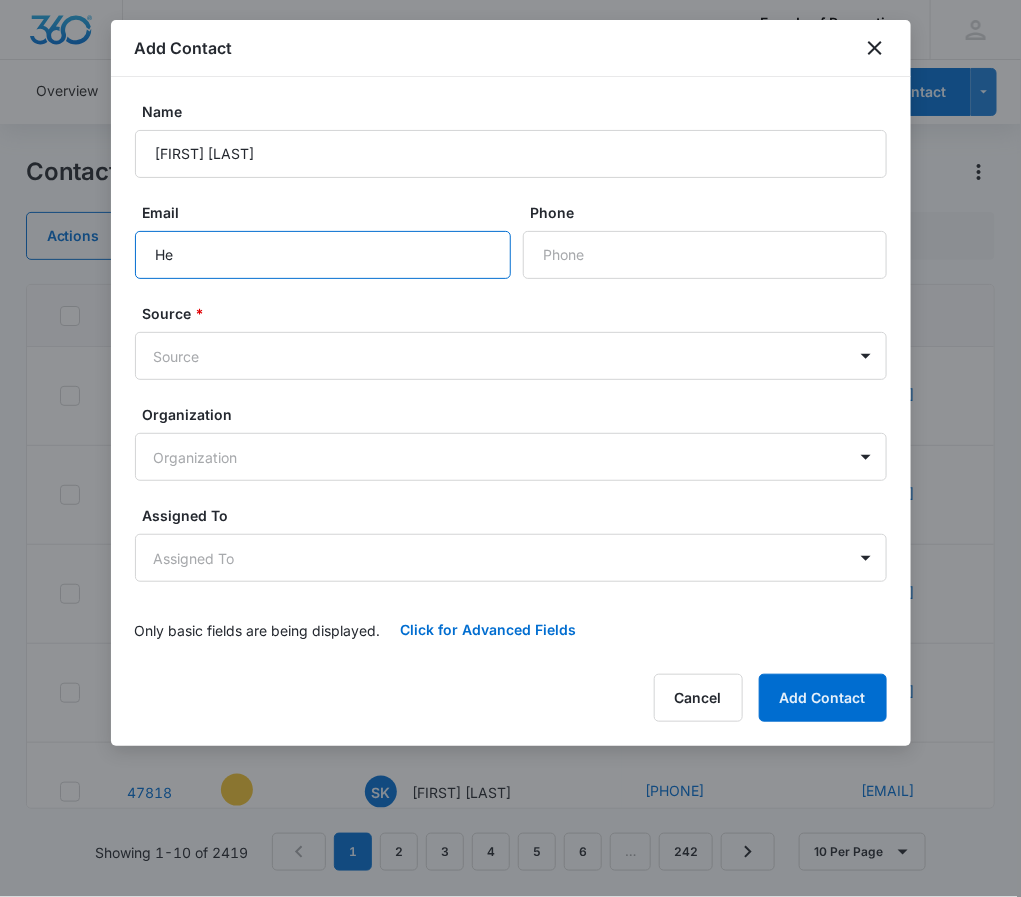 type on "H" 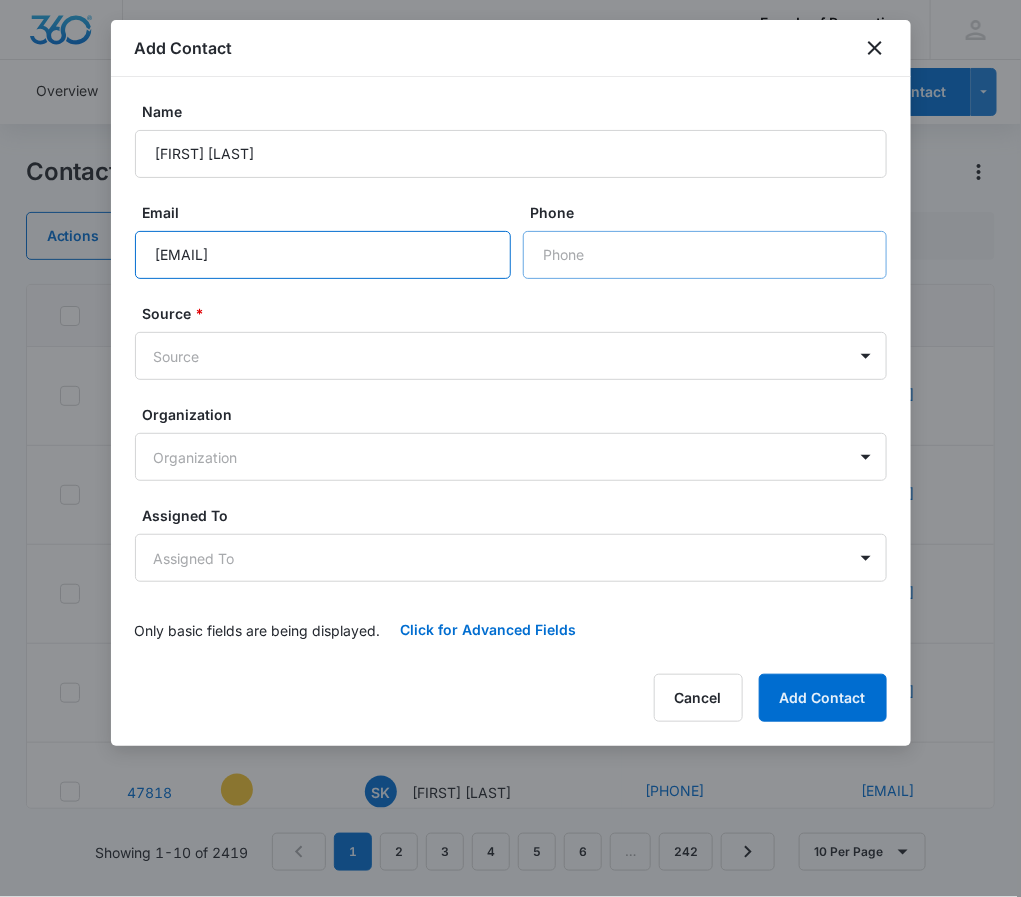 type on "[EMAIL]" 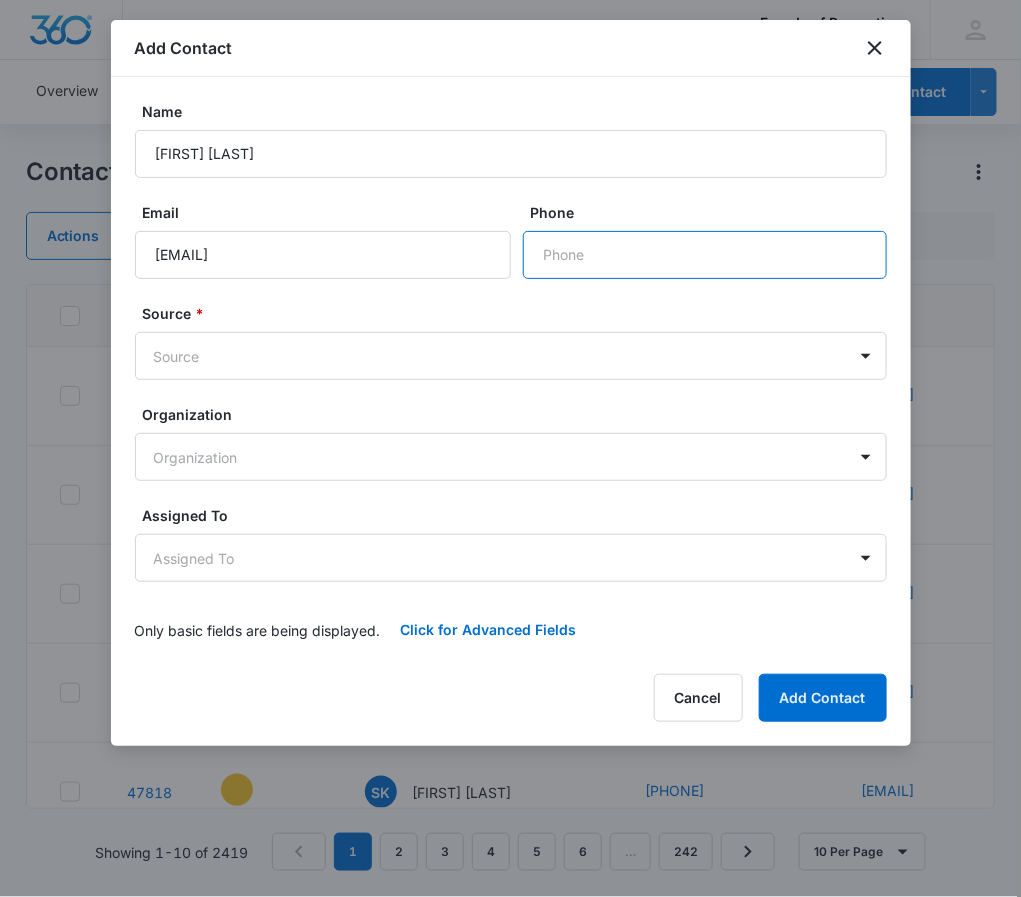 click on "Phone" at bounding box center [705, 255] 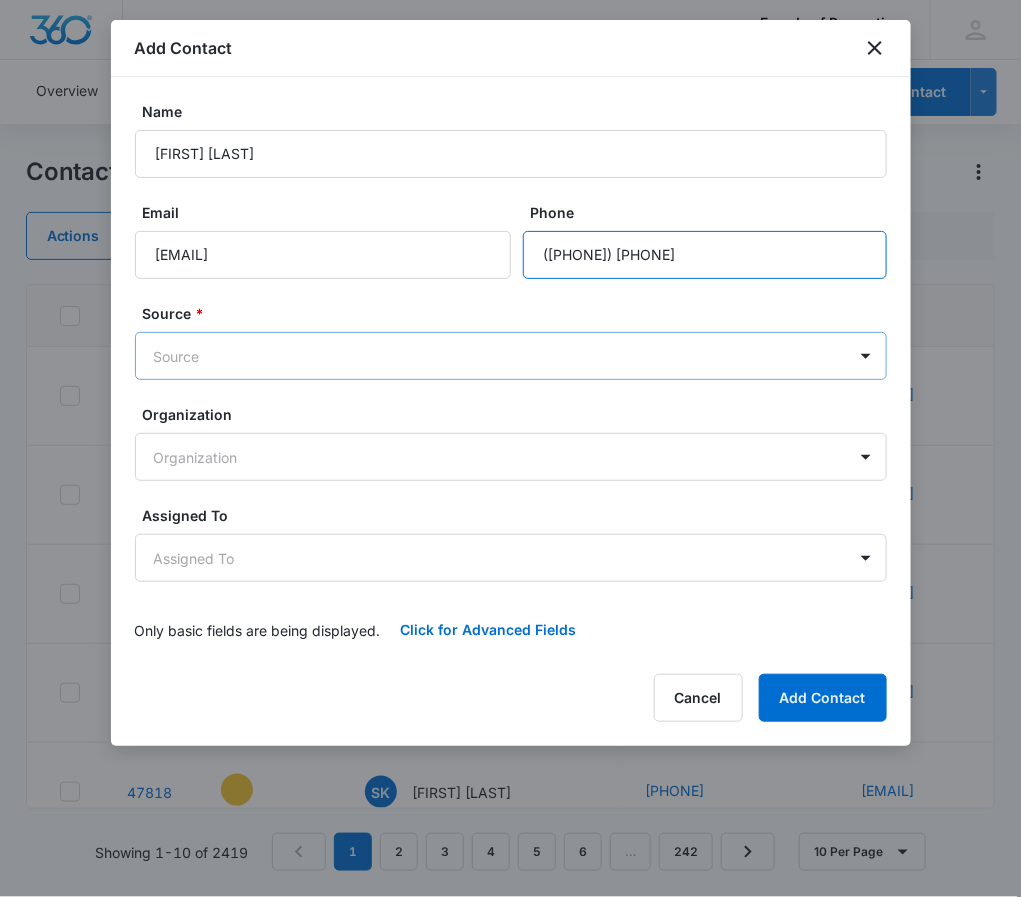 type on "([PHONE]) [PHONE]" 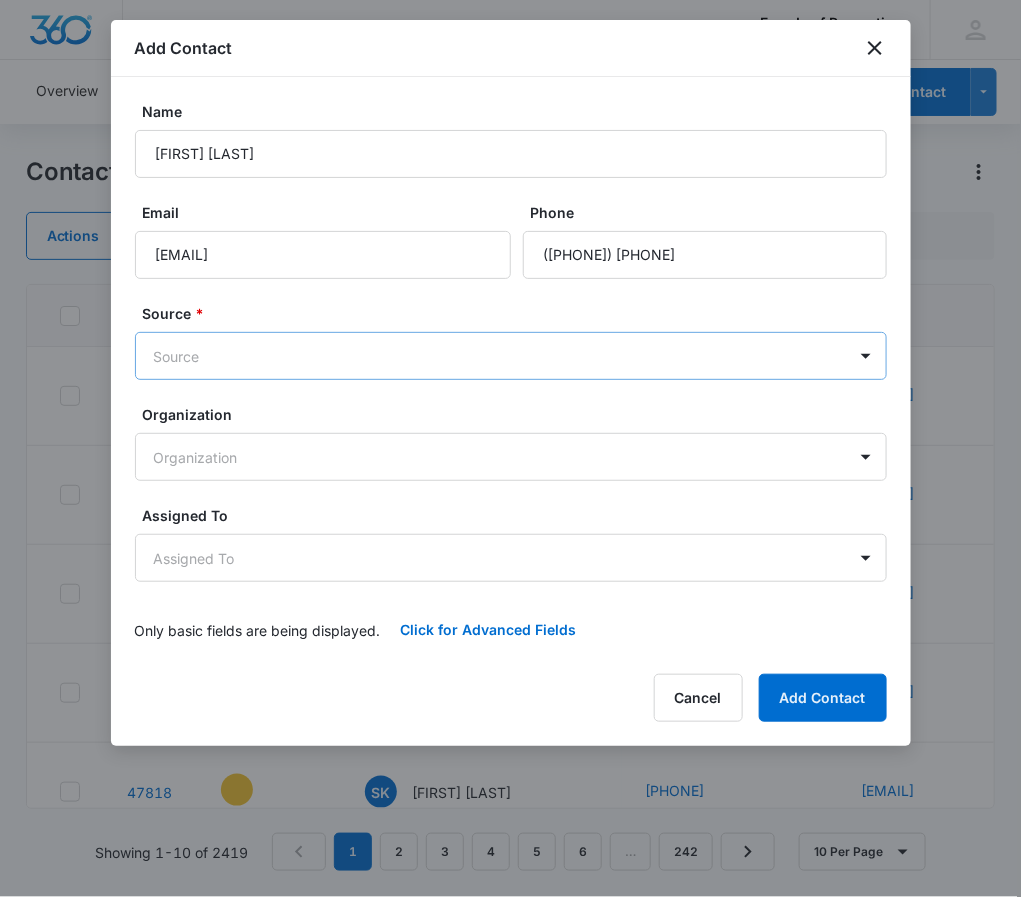 click on "CRM Apps Reputation Websites Forms CRM Email Social Shop Payments POS Content Ads Intelligence Files Brand Settings Four Leaf Properties M15669 Your Accounts View All ER [FIRST] [LAST] [EMAIL] My Profile Notifications Support Logout Terms & Conditions &nbsp; • &nbsp; Privacy Policy Overview Leads Inbox Contacts Organizations History Deals Projects Tasks Calendar Lists Reports Settings Add Contact Contacts Actions Contact Import Contacts Filters (4) ID Color Tag Name Phone Email Created Date Status Special Notes Assigned To Type Last History Organization 47918 CW [FIRST] [LAST] [PHONE] [EMAIL] [DATE] Lead 8/6 Called LVM [FIRST] [LAST], [FIRST] [LAST] Fannin Meadows Prospect [DATE] by [FIRST] [LAST] Succesfully subscribed to "Fannin Meadows_Prospects". View More Add History --- 47915 LL [FIRST] [LAST] [PHONE] [EMAIL] [DATE] Lead 8/6 currently under housing. Very interested stated she will apply without housing. Sent over link to apply. ER" at bounding box center [510, 448] 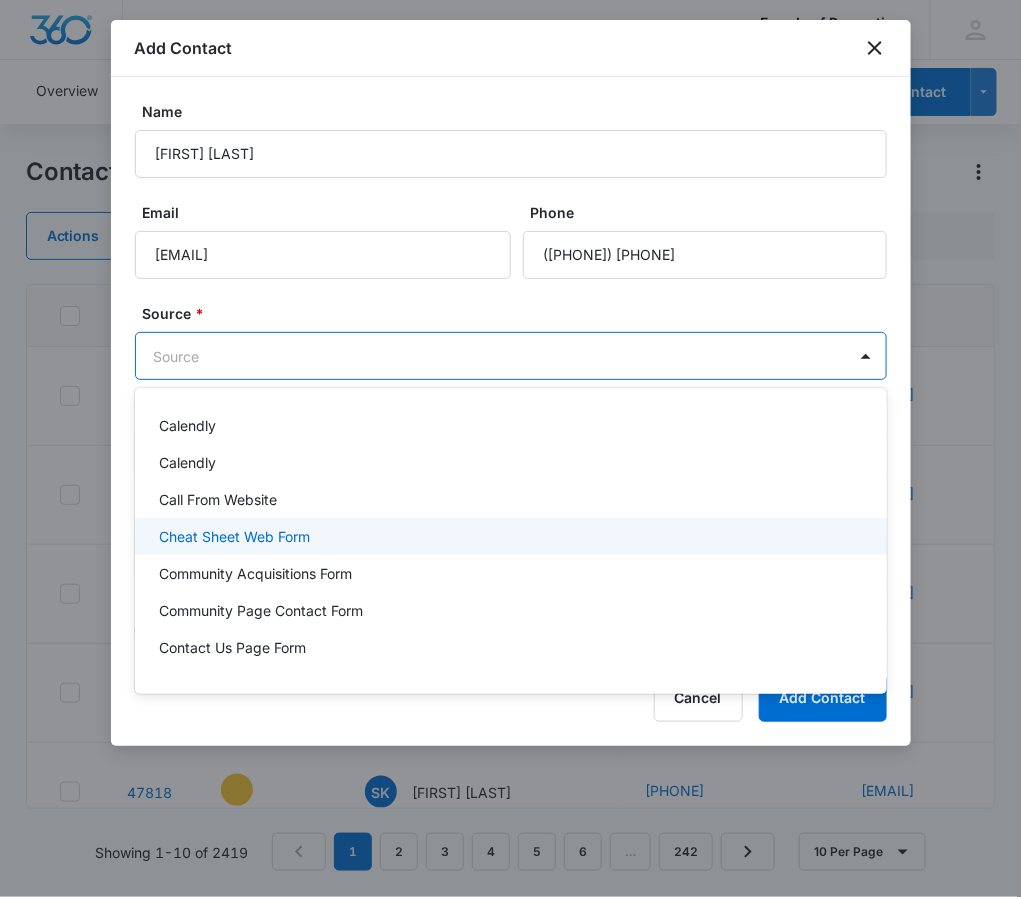 scroll, scrollTop: 336, scrollLeft: 0, axis: vertical 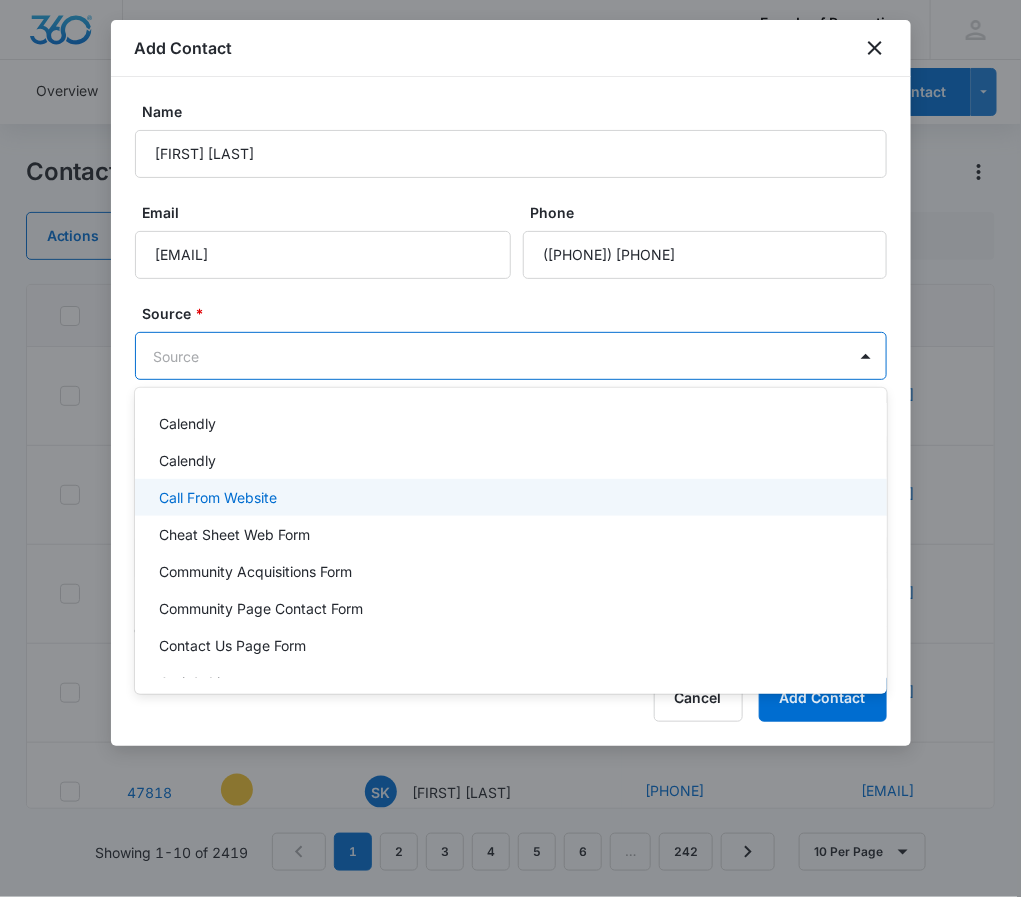 click on "Call From Website" at bounding box center [509, 497] 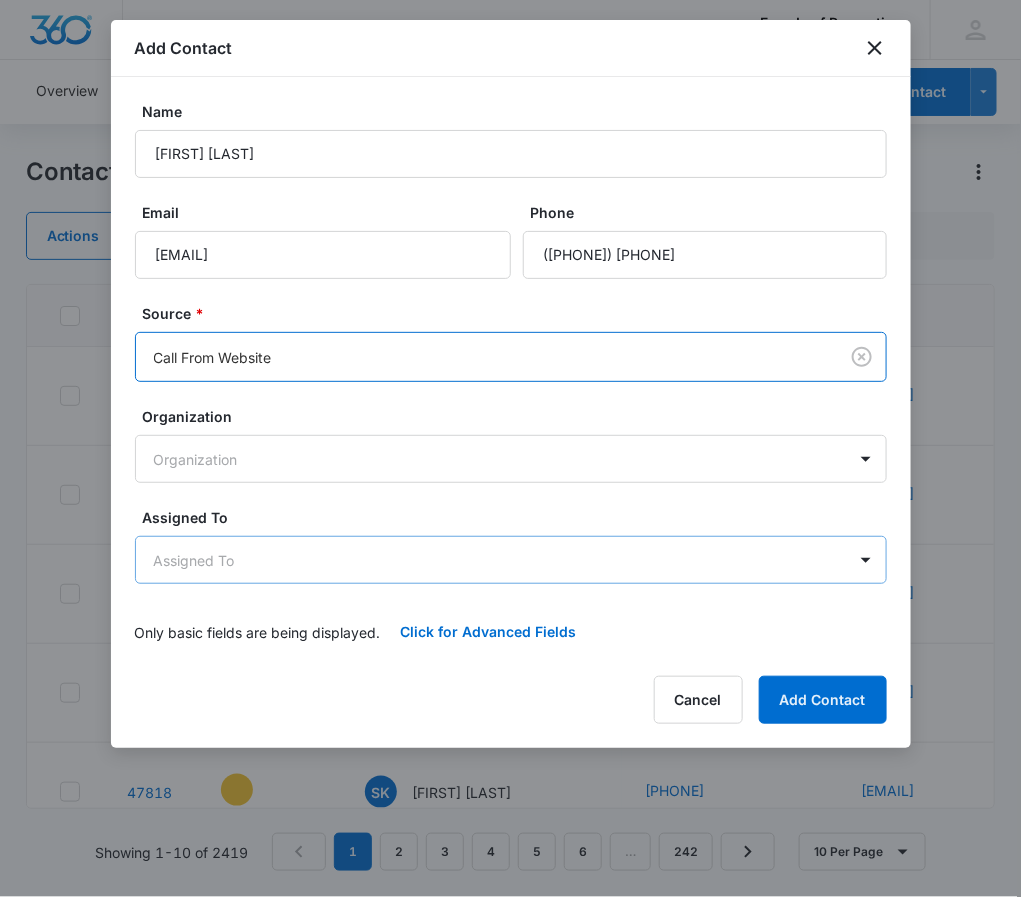 click on "CRM Apps Reputation Websites Forms CRM Email Social Shop Payments POS Content Ads Intelligence Files Brand Settings Four Leaf Properties M15669 Your Accounts View All ER [FIRST] [LAST] [EMAIL] My Profile Notifications Support Logout Terms & Conditions &nbsp; • &nbsp; Privacy Policy Overview Leads Inbox Contacts Organizations History Deals Projects Tasks Calendar Lists Reports Settings Add Contact Contacts Actions Contact Import Contacts Filters (4) ID Color Tag Name Phone Email Created Date Status Special Notes Assigned To Type Last History Organization 47918 CW [FIRST] [LAST] [PHONE] [EMAIL] [DATE] Lead 8/6 Called LVM [FIRST] [LAST], [FIRST] [LAST] Fannin Meadows Prospect [DATE] by [FIRST] [LAST] Succesfully subscribed to "Fannin Meadows_Prospects". View More Add History --- 47915 LL [FIRST] [LAST] [PHONE] [EMAIL] [DATE] Lead 8/6 currently under housing. Very interested stated she will apply without housing. Sent over link to apply. ER" at bounding box center [510, 448] 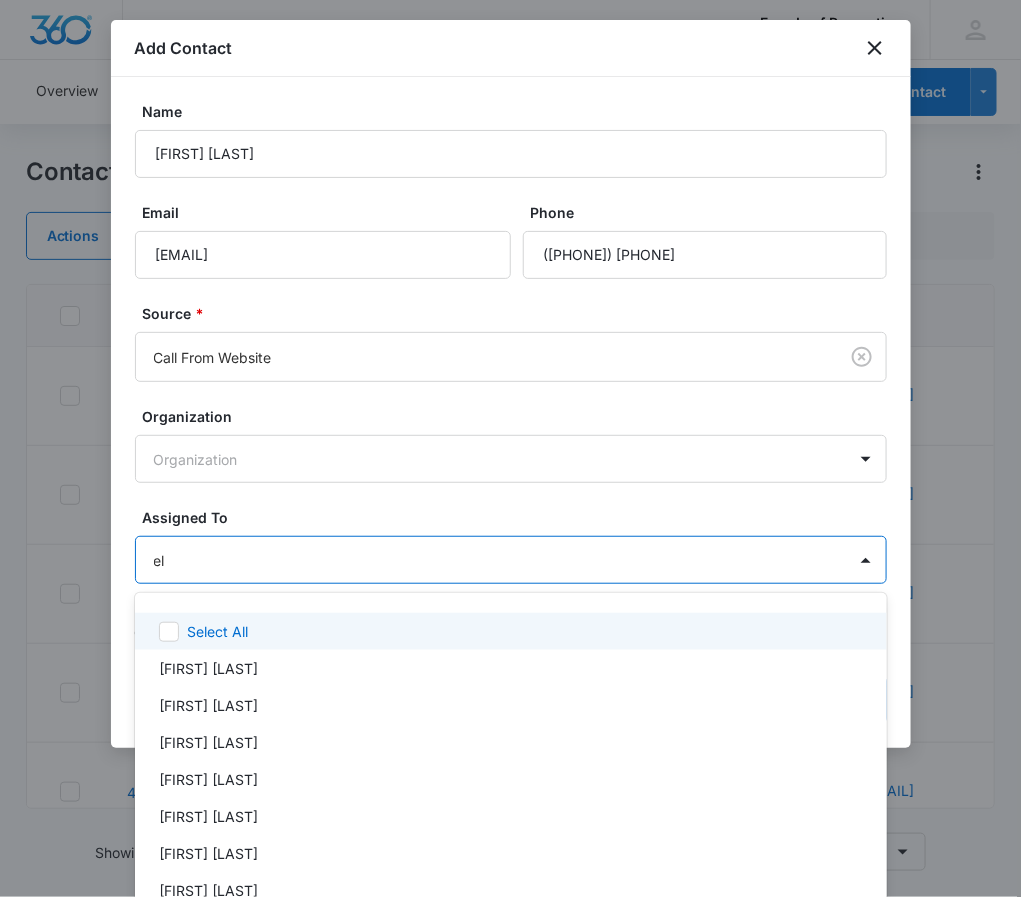 type on "ele" 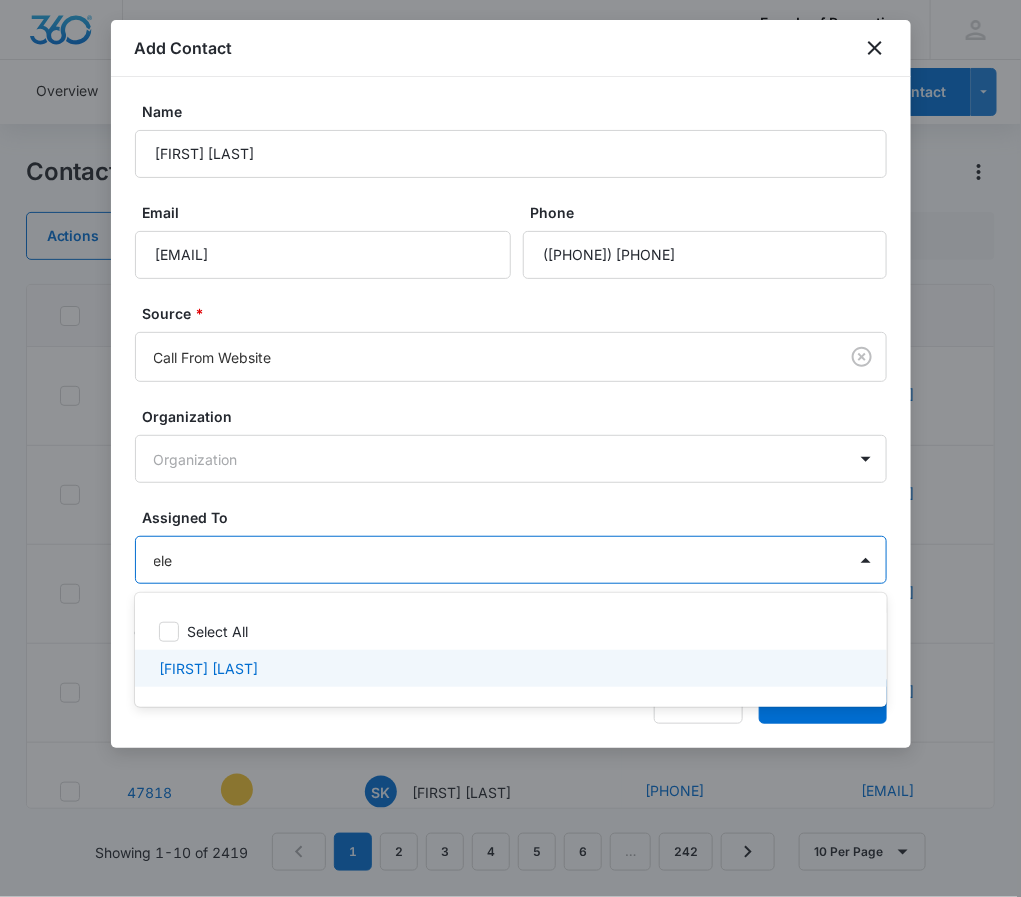 click on "[FIRST] [LAST]" at bounding box center (509, 668) 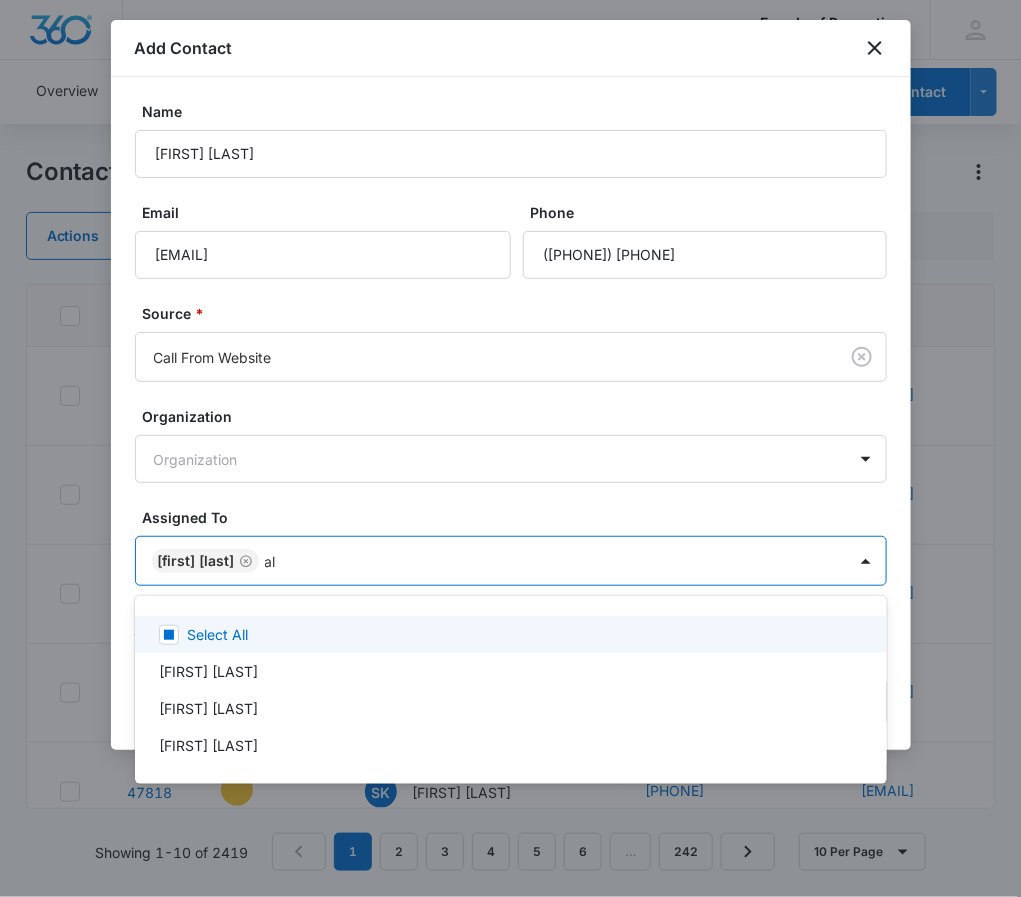 type on "ale" 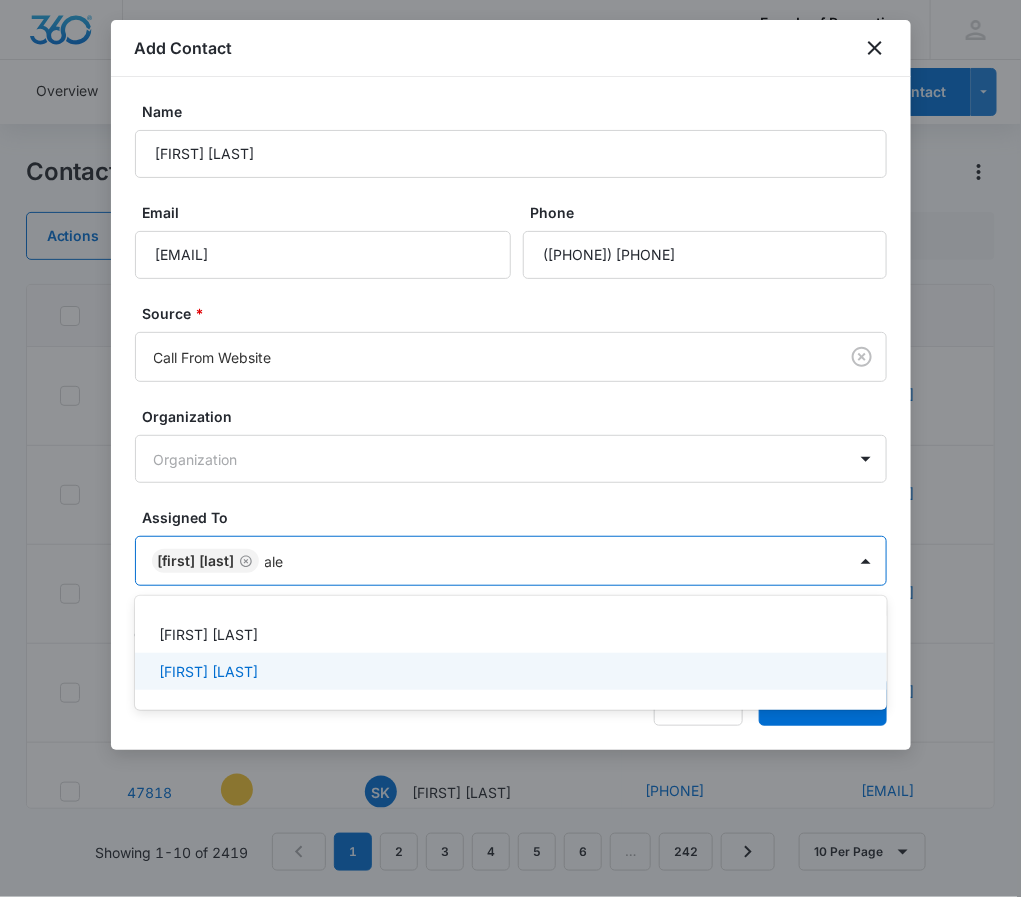 click on "[FIRST] [LAST]" at bounding box center (509, 671) 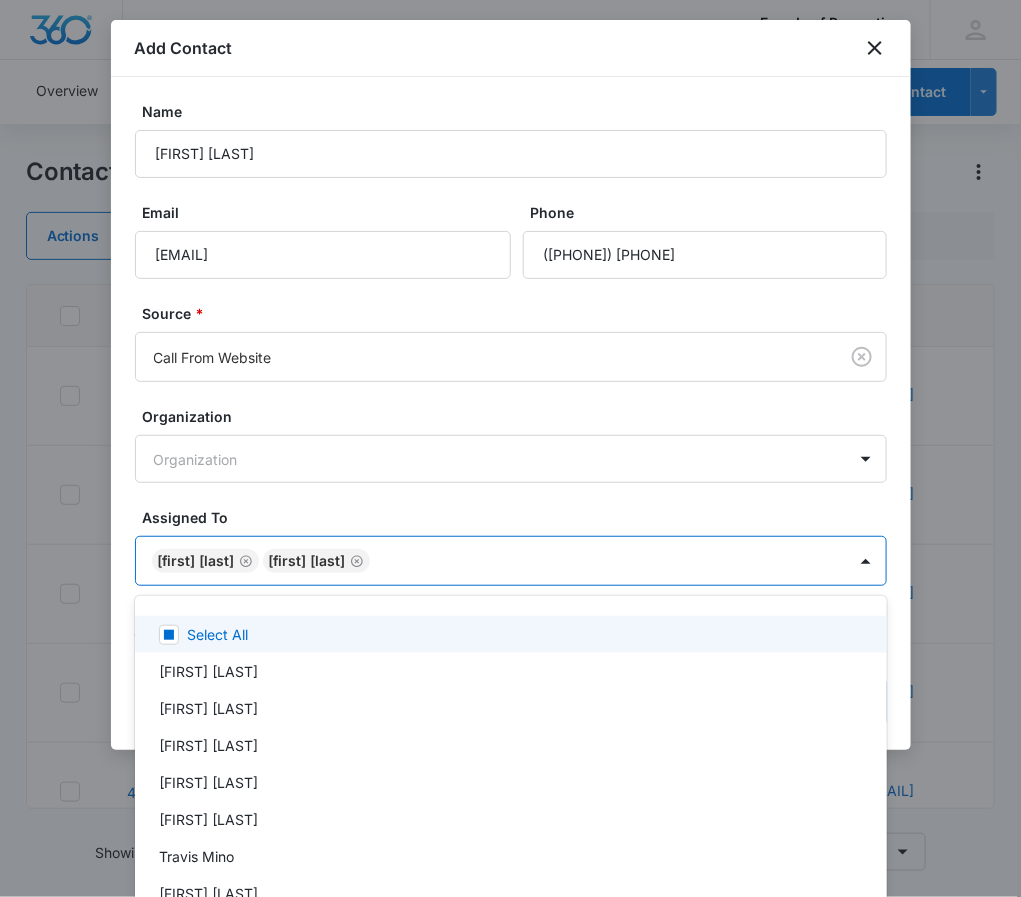 click at bounding box center [510, 448] 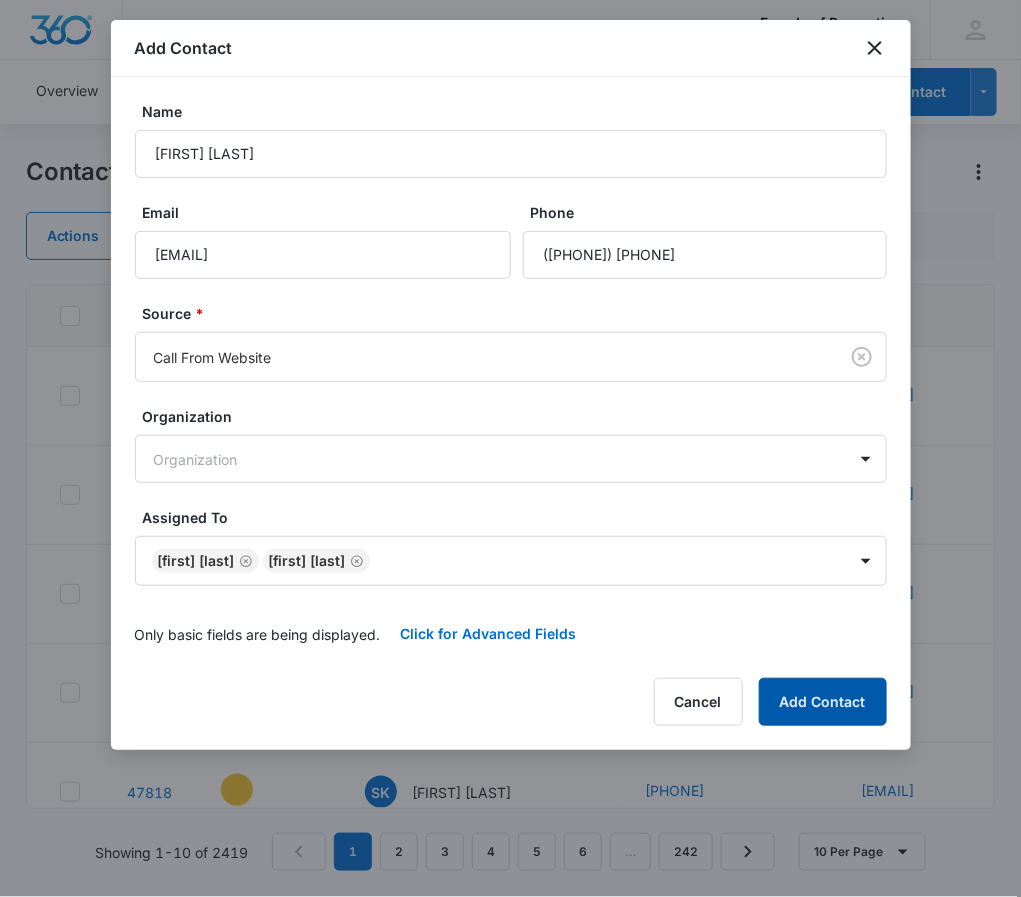 click on "Add Contact" at bounding box center [823, 702] 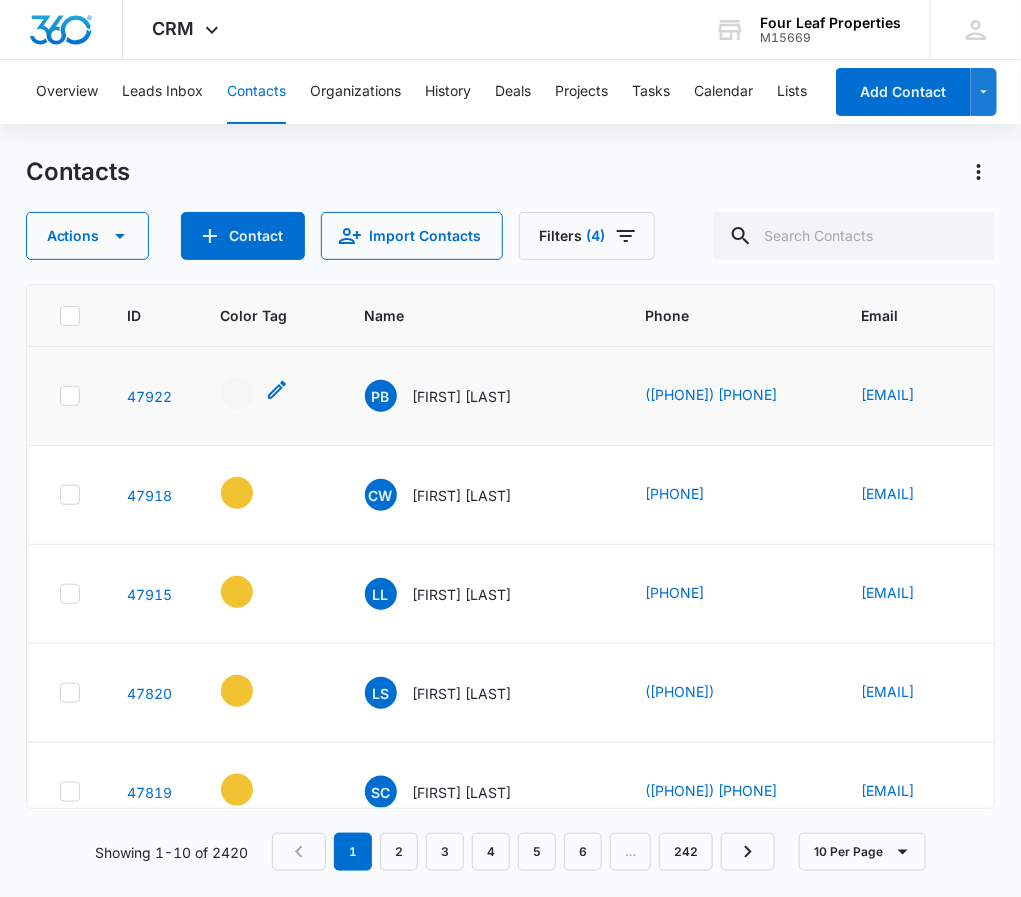 click 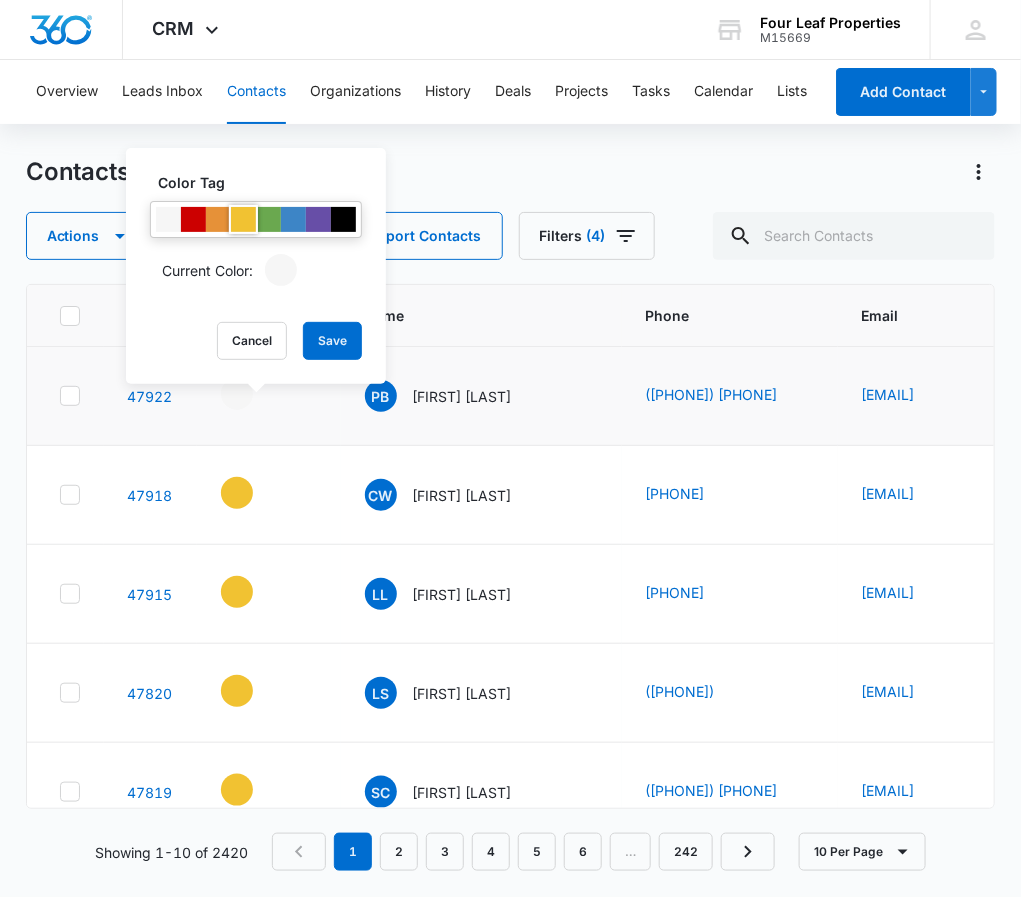 click at bounding box center (243, 219) 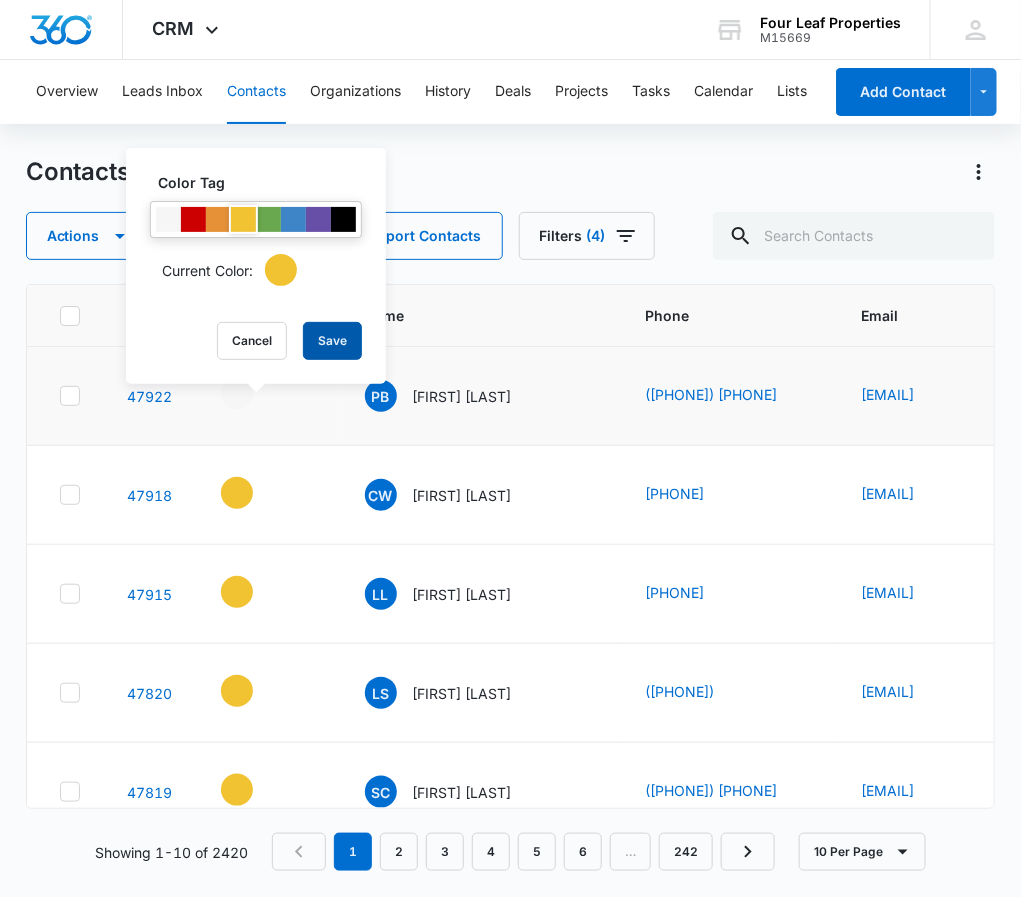 click on "Save" at bounding box center (332, 341) 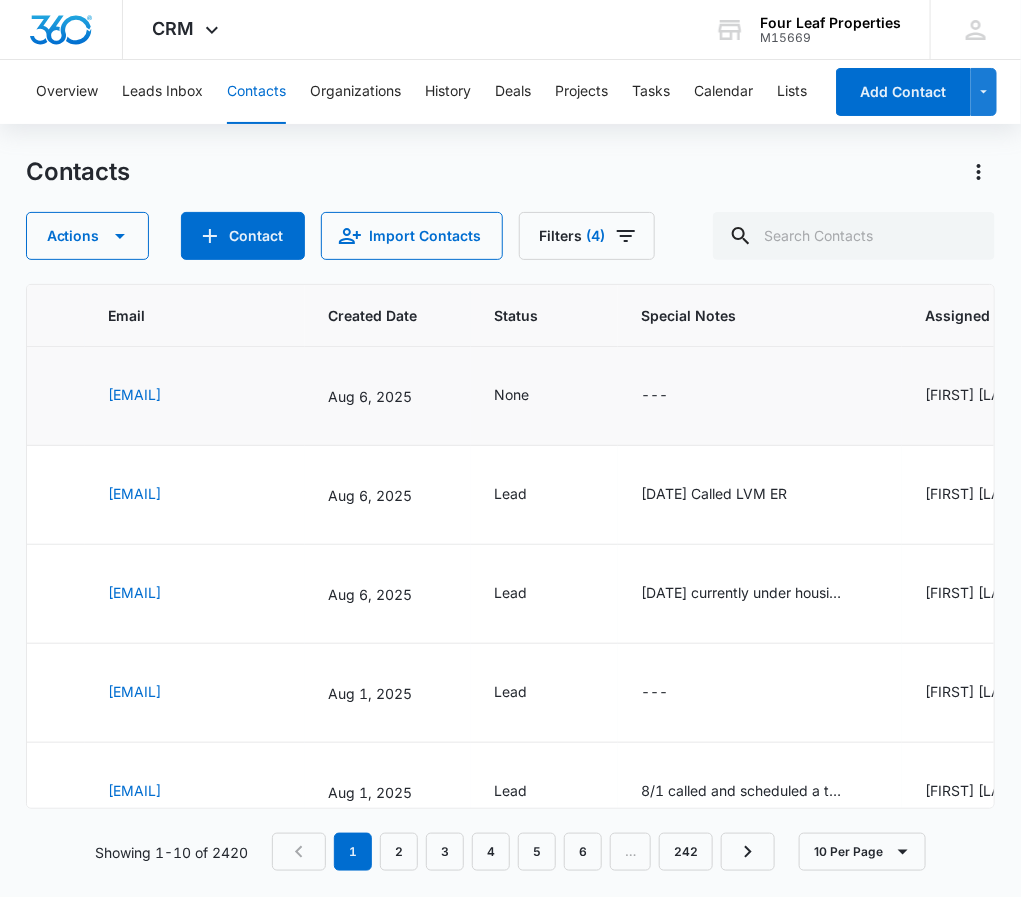 scroll, scrollTop: 0, scrollLeft: 765, axis: horizontal 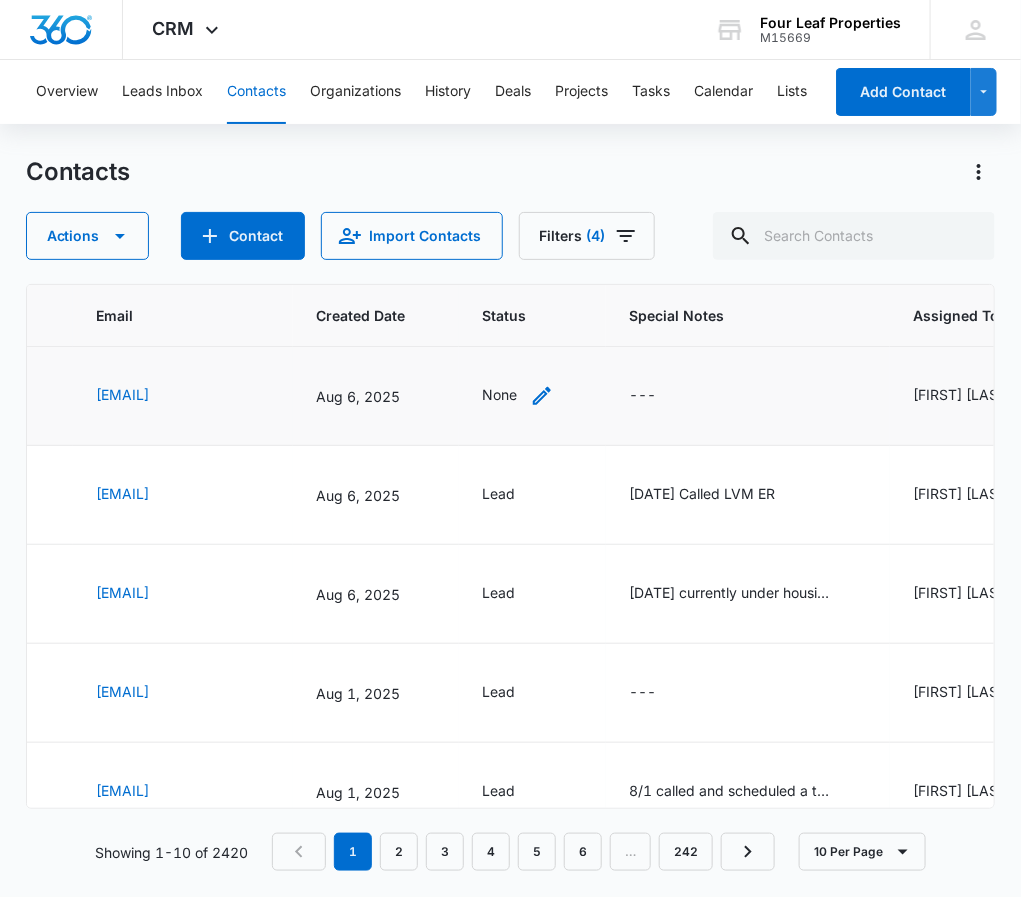 click on "None" at bounding box center [500, 394] 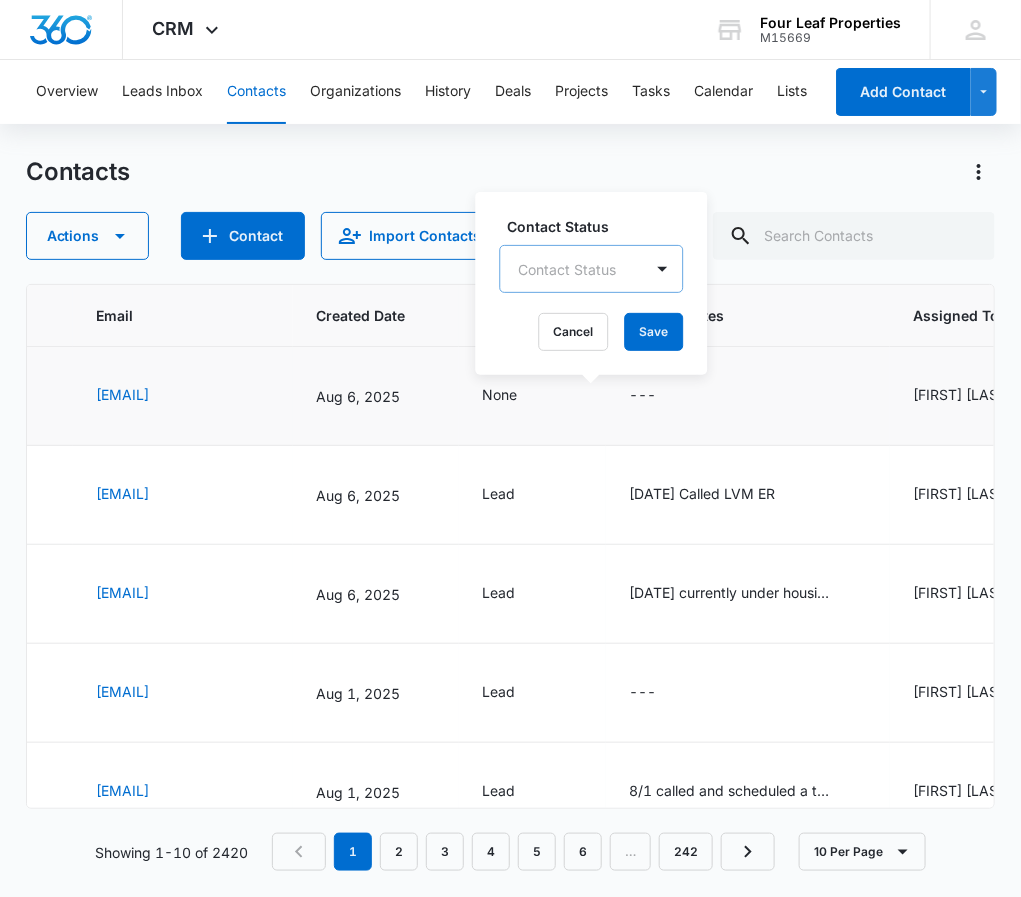 click at bounding box center [568, 269] 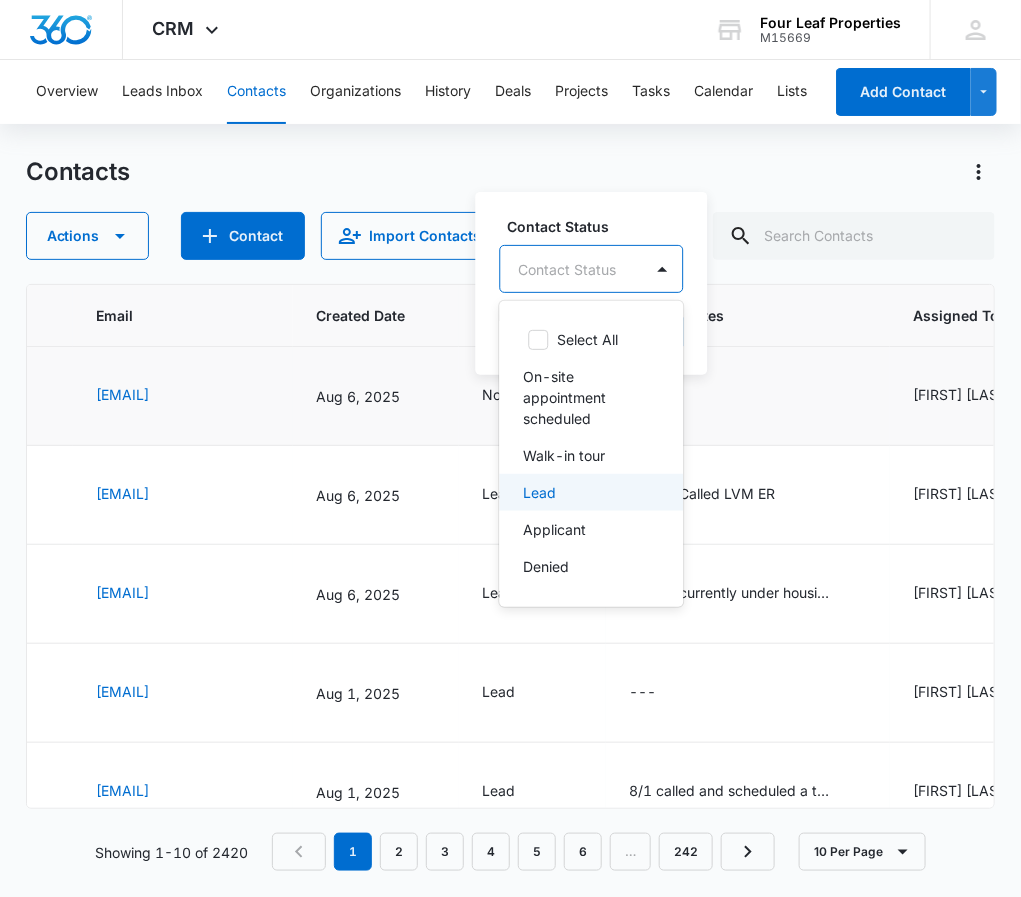 click on "Lead" at bounding box center (592, 492) 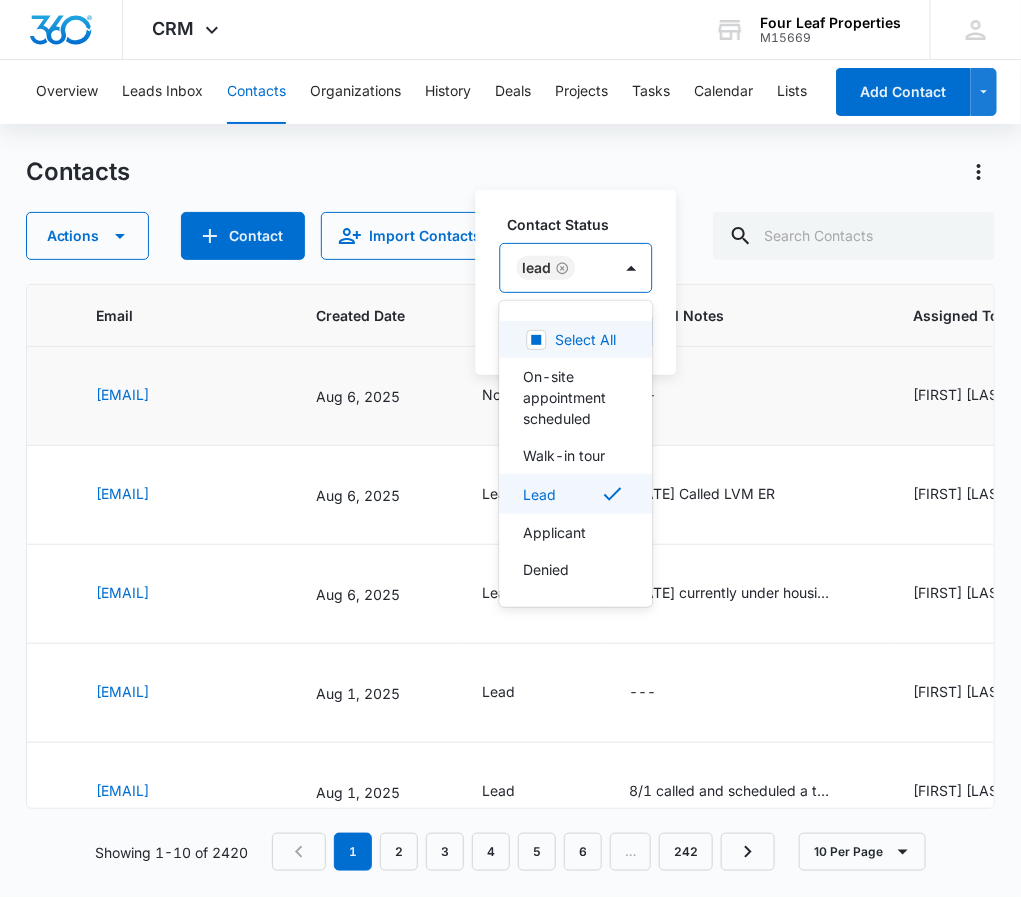 click on "Contact Status" at bounding box center (584, 224) 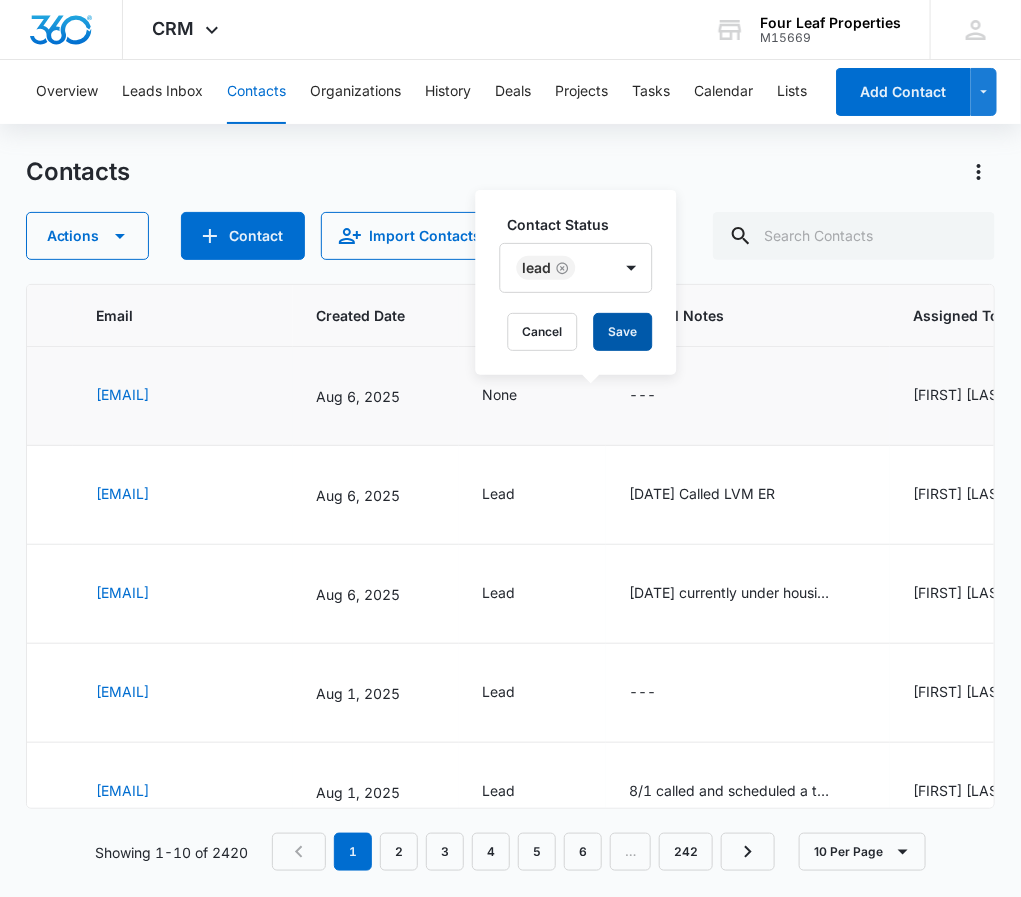 click on "Save" at bounding box center (623, 332) 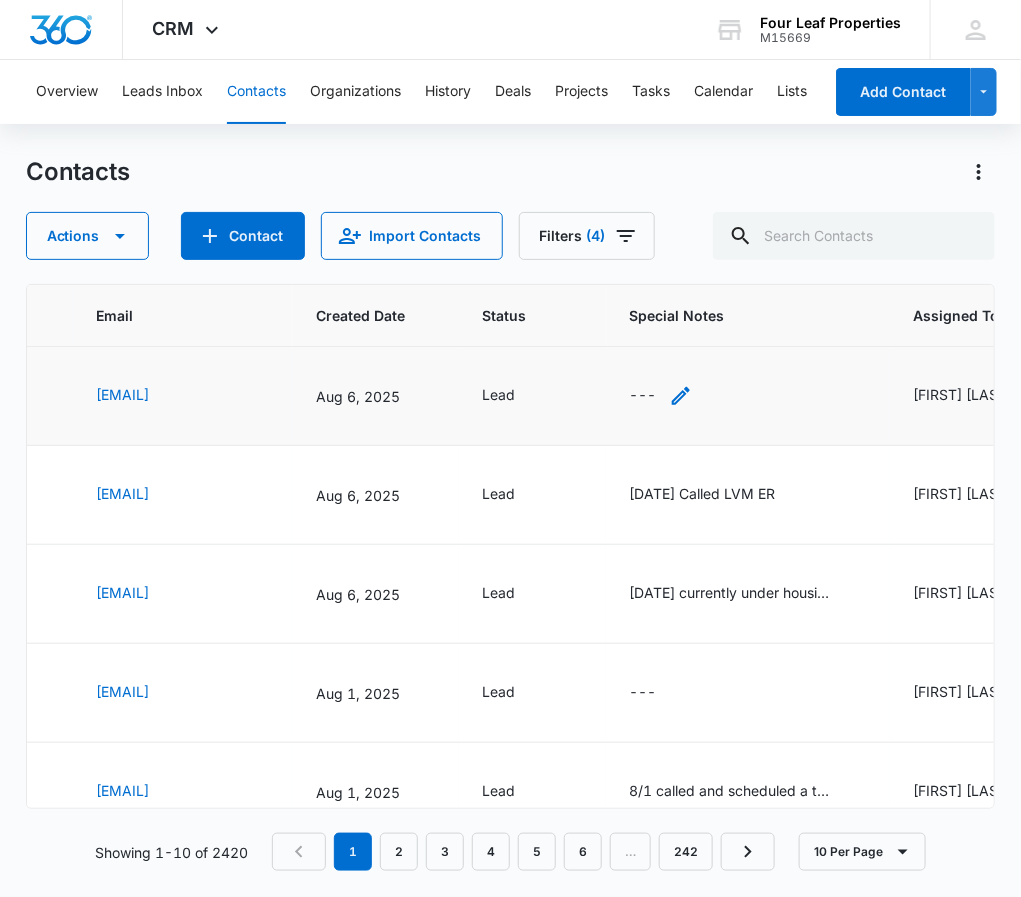 click on "---" at bounding box center [661, 396] 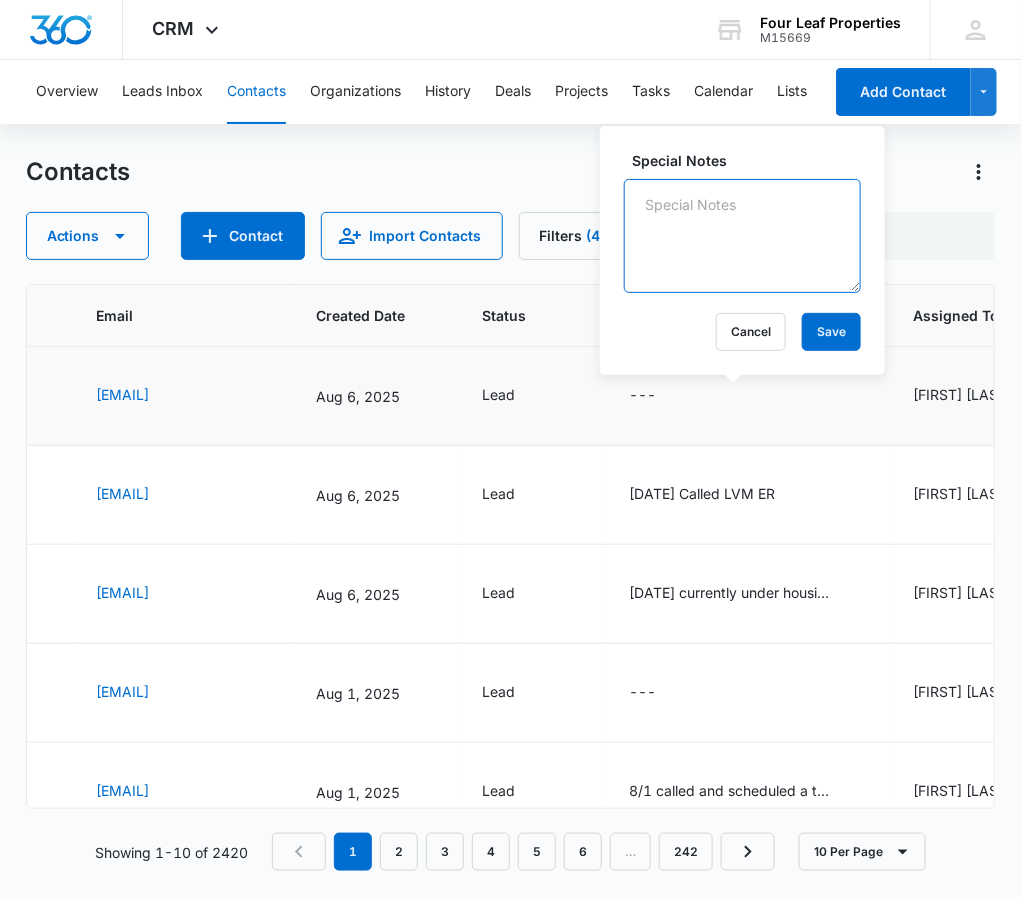 click on "Special Notes" at bounding box center (742, 236) 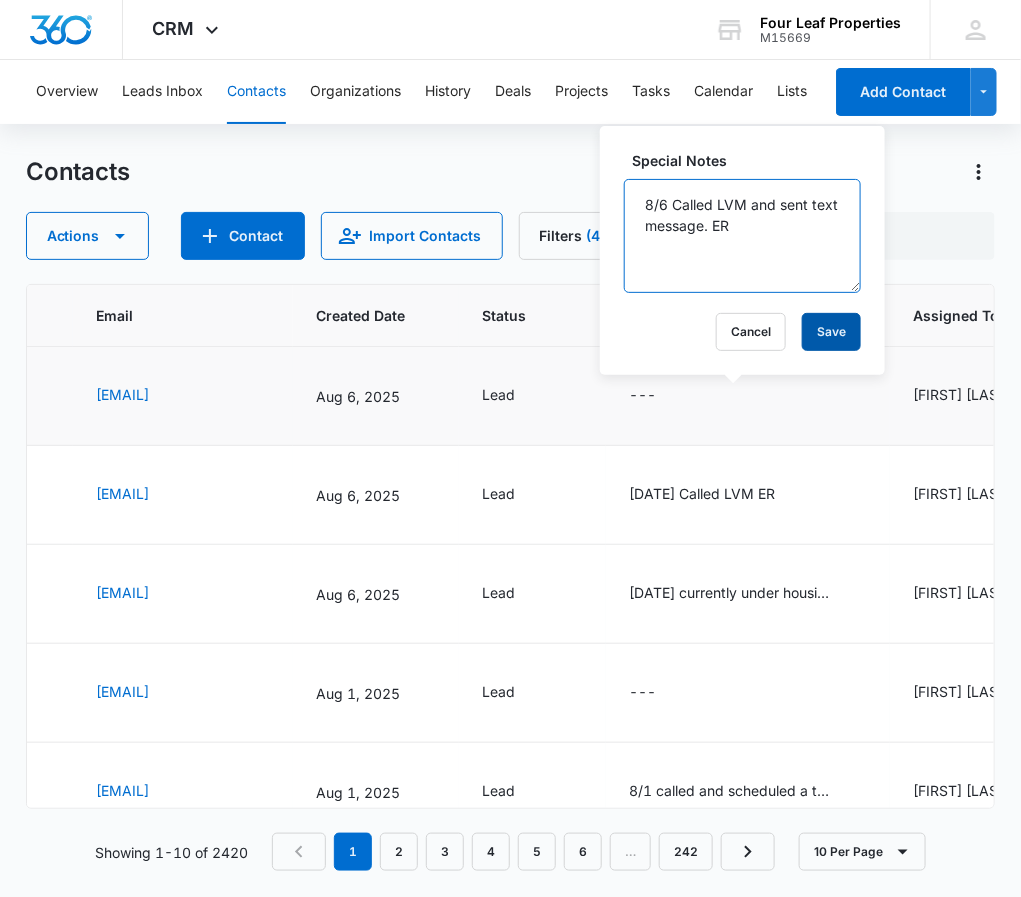 type on "8/6 Called LVM and sent text message. ER" 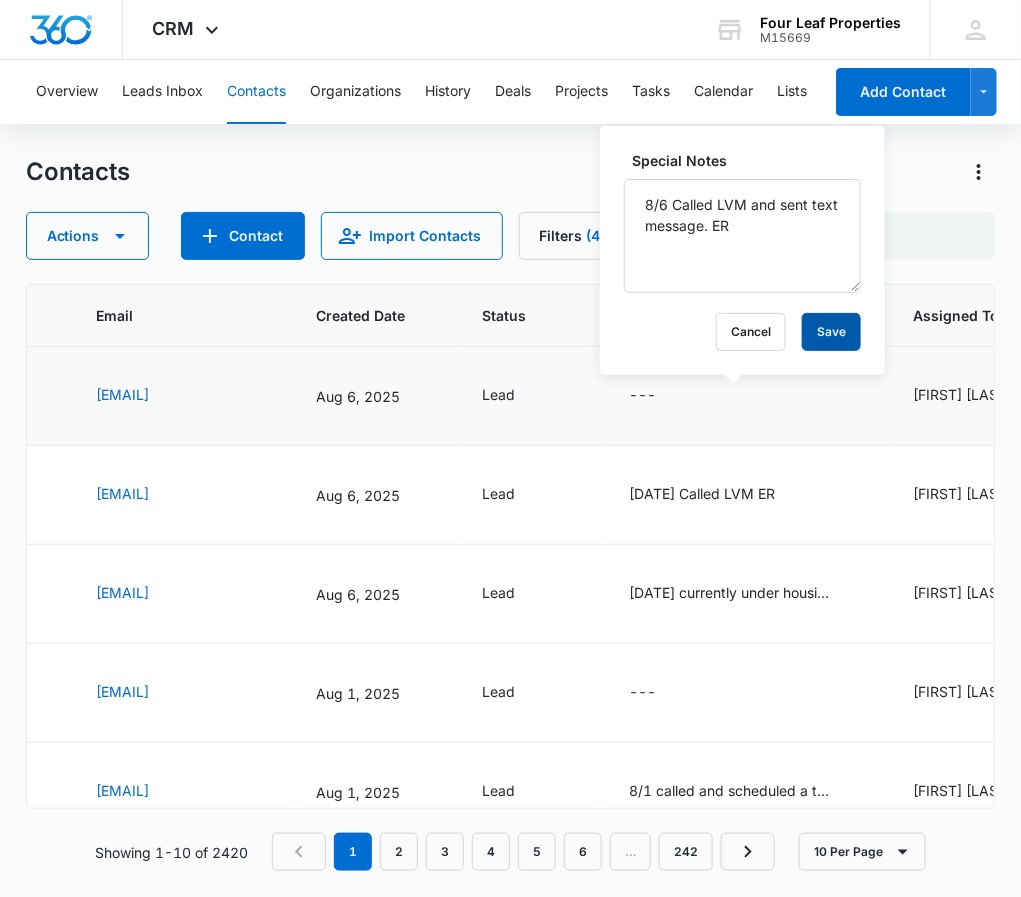 click on "Save" at bounding box center (831, 332) 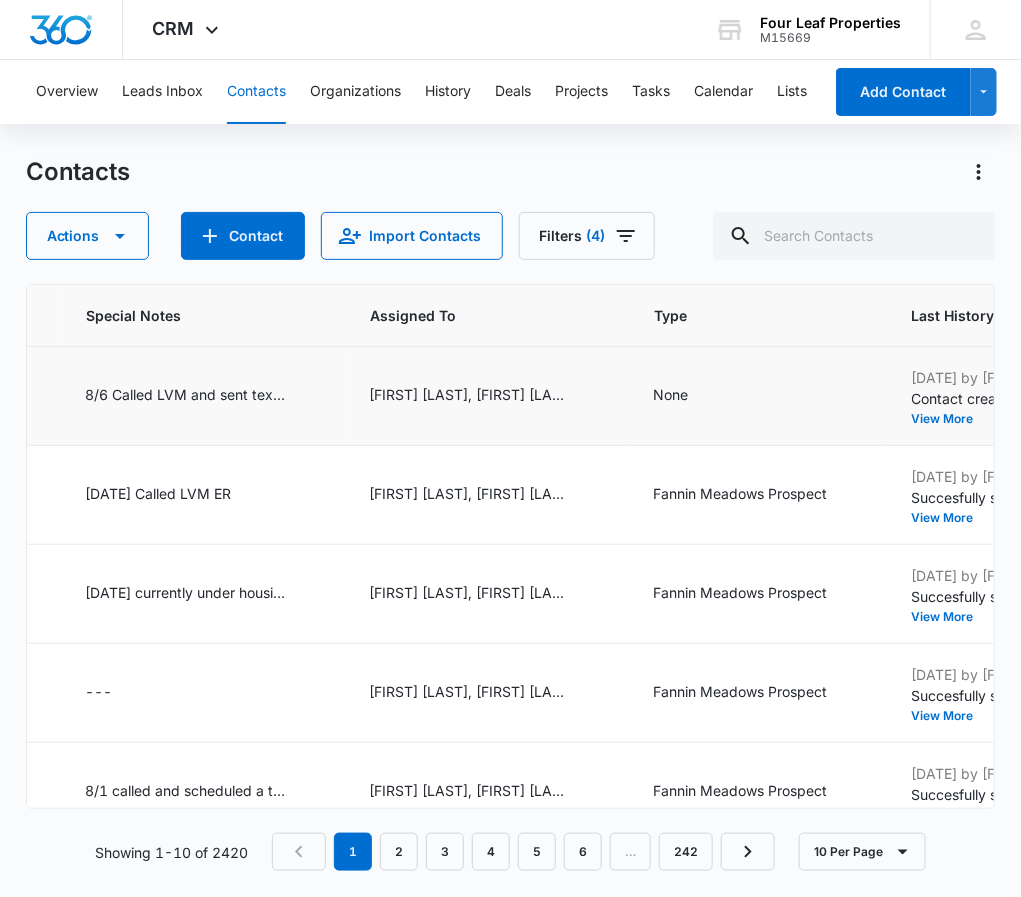 scroll, scrollTop: 0, scrollLeft: 1312, axis: horizontal 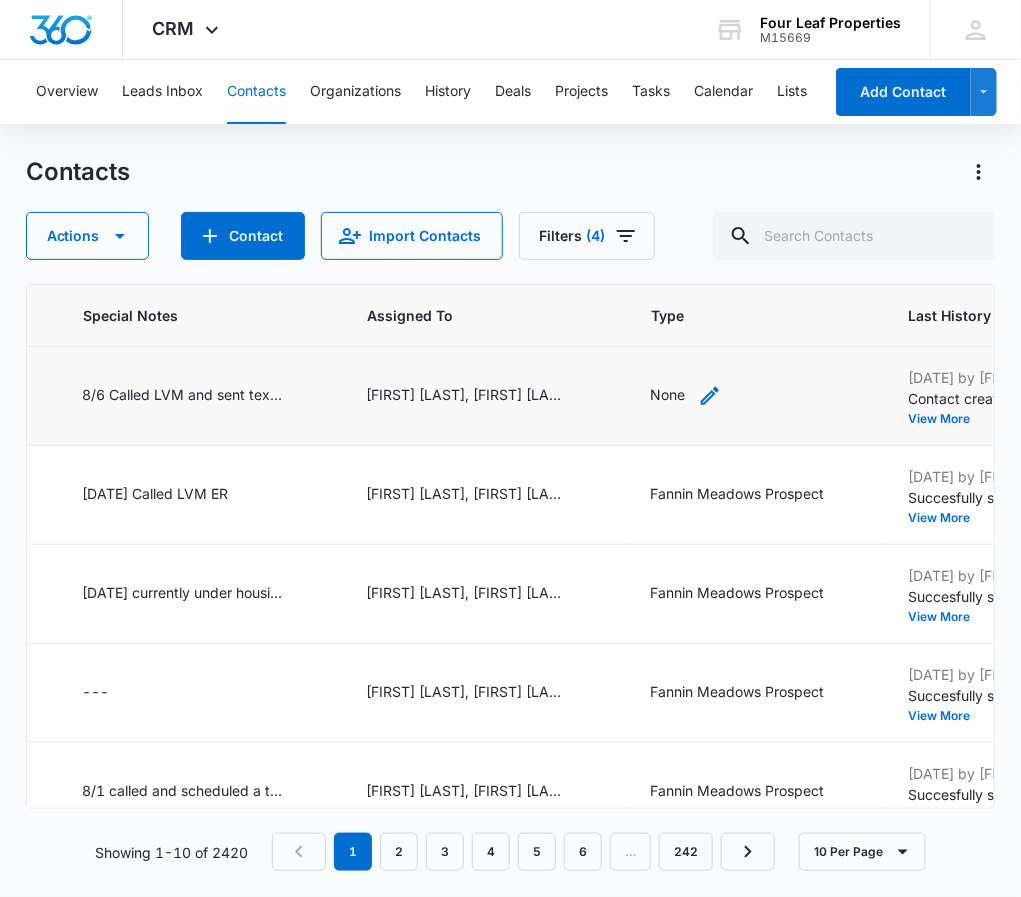 click on "None" at bounding box center (668, 394) 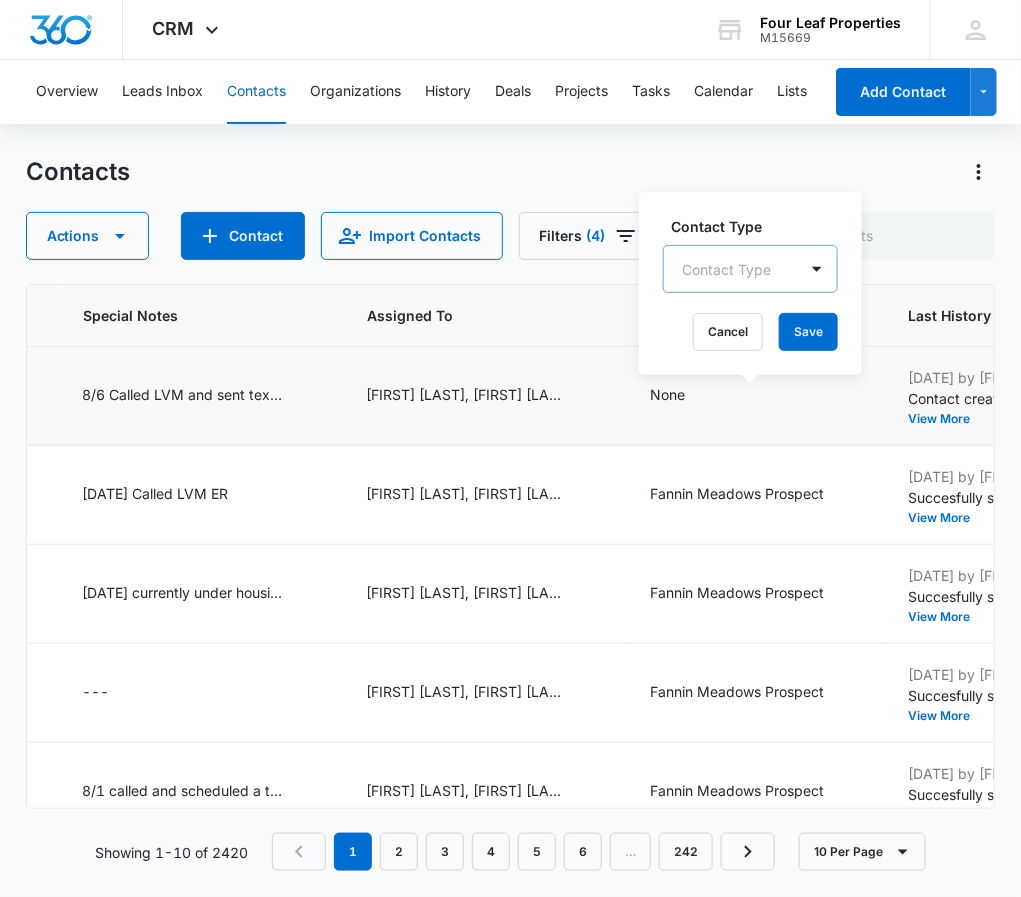 click at bounding box center [726, 269] 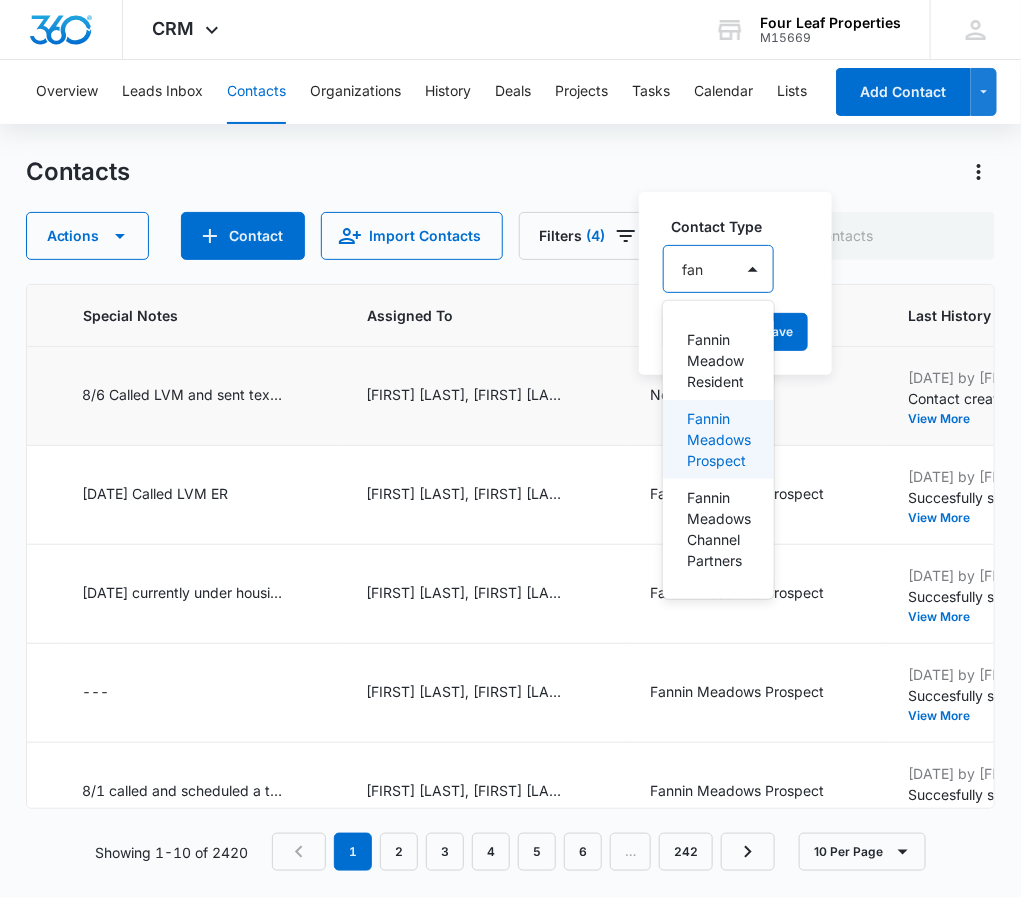 type on "fan" 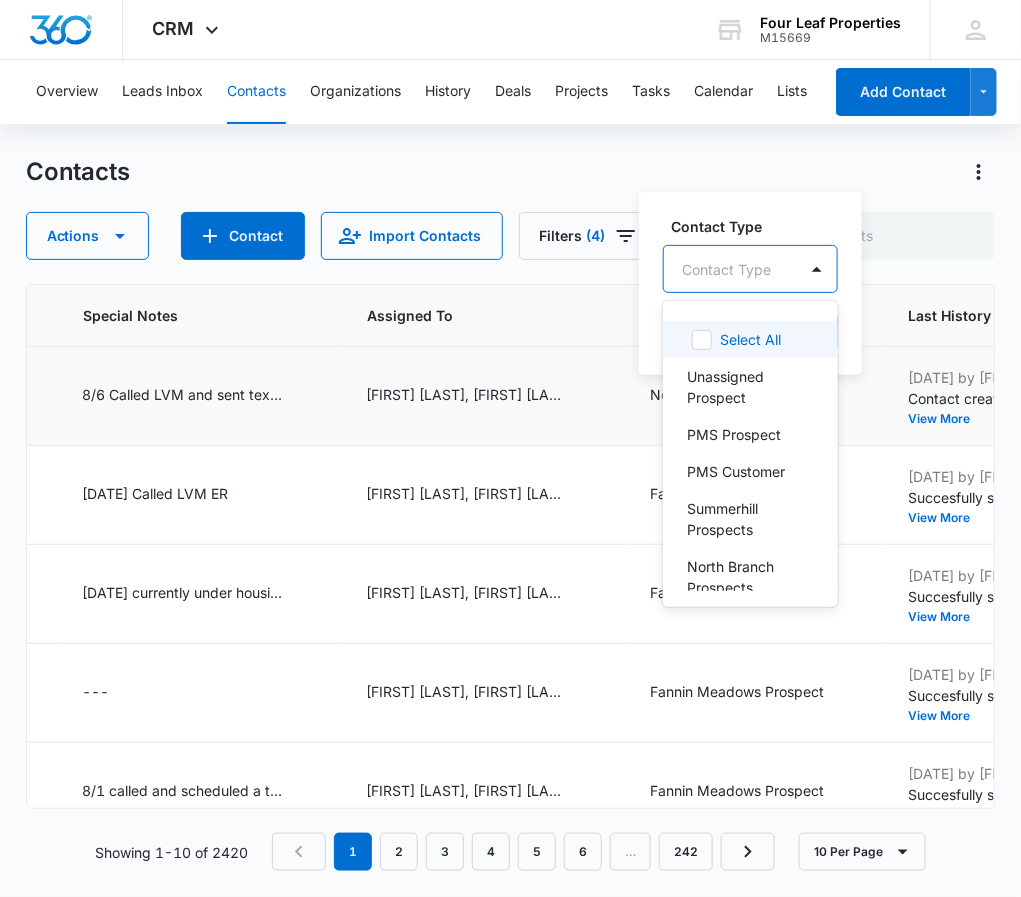 drag, startPoint x: 693, startPoint y: 453, endPoint x: 781, endPoint y: 271, distance: 202.15836 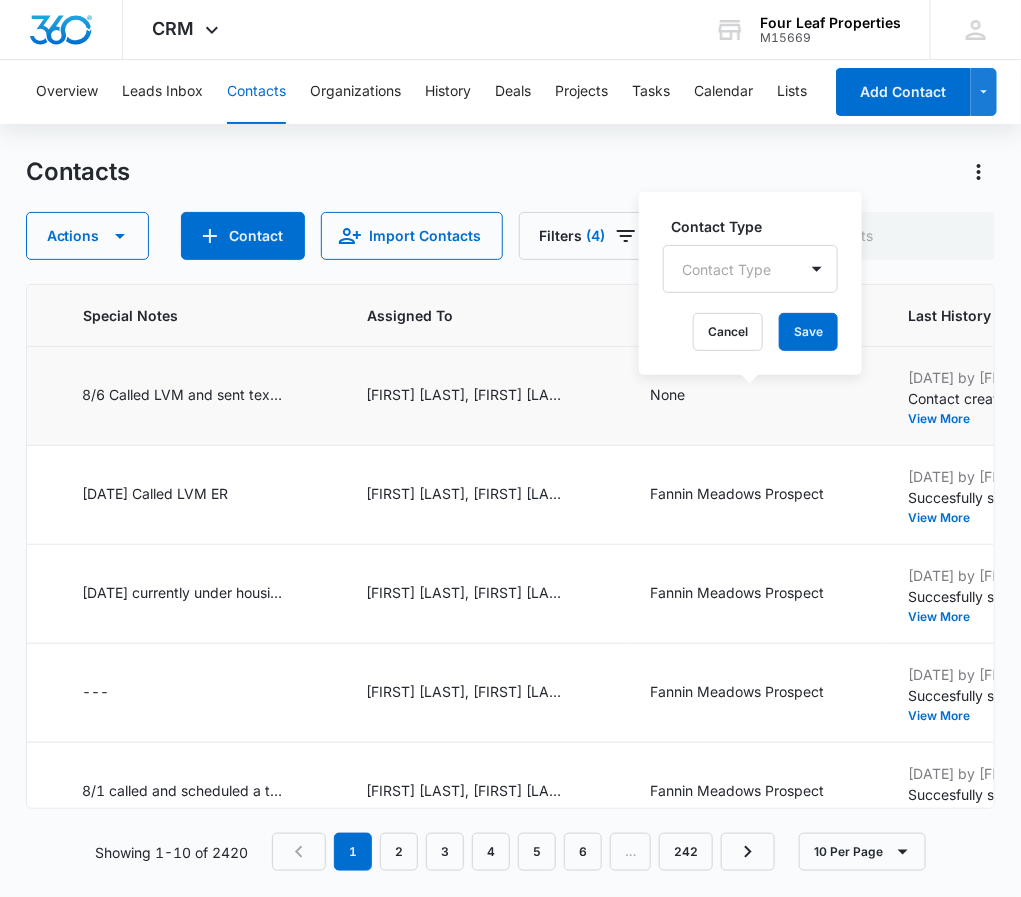 drag, startPoint x: 781, startPoint y: 271, endPoint x: 795, endPoint y: 219, distance: 53.851646 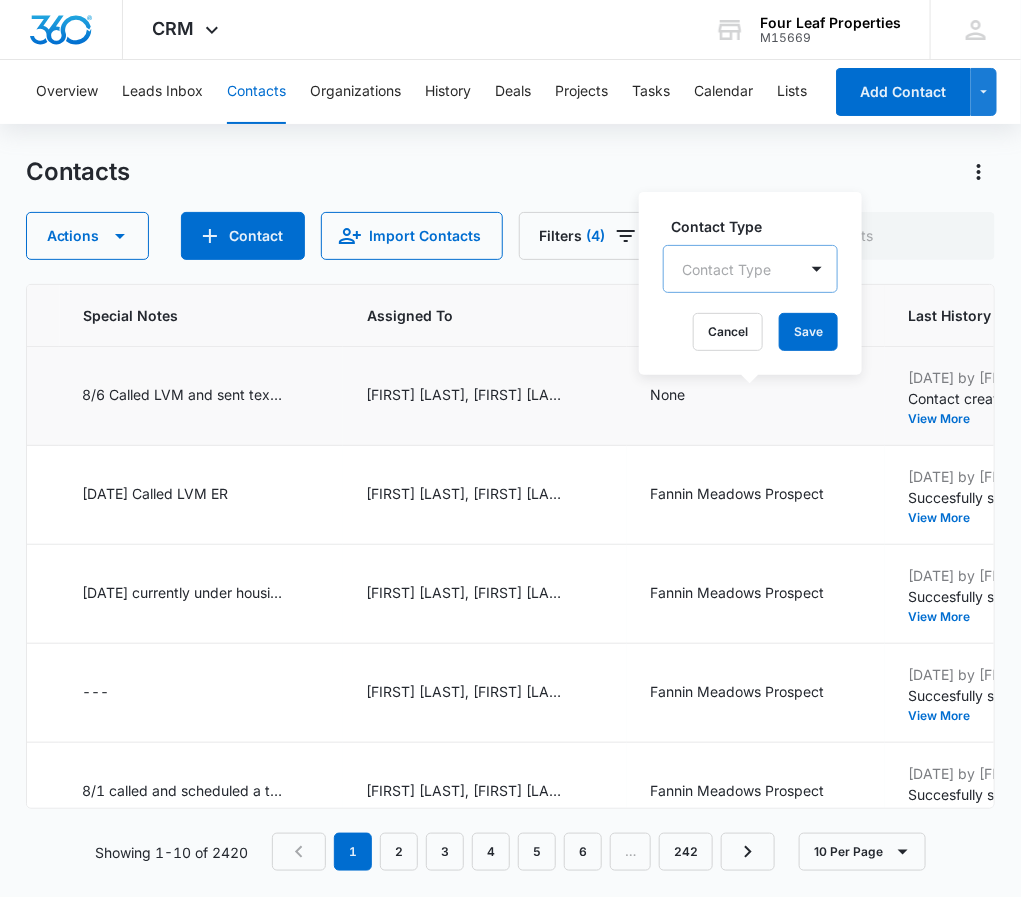 click at bounding box center (726, 269) 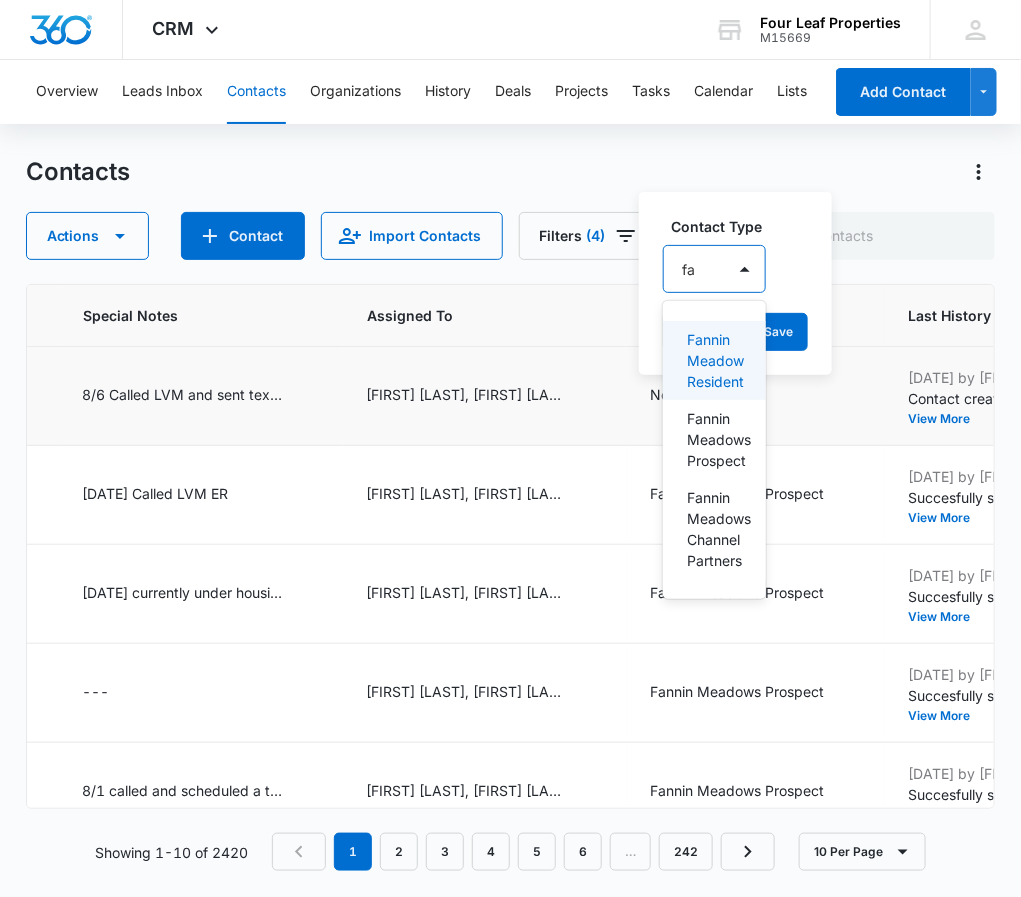 type on "fan" 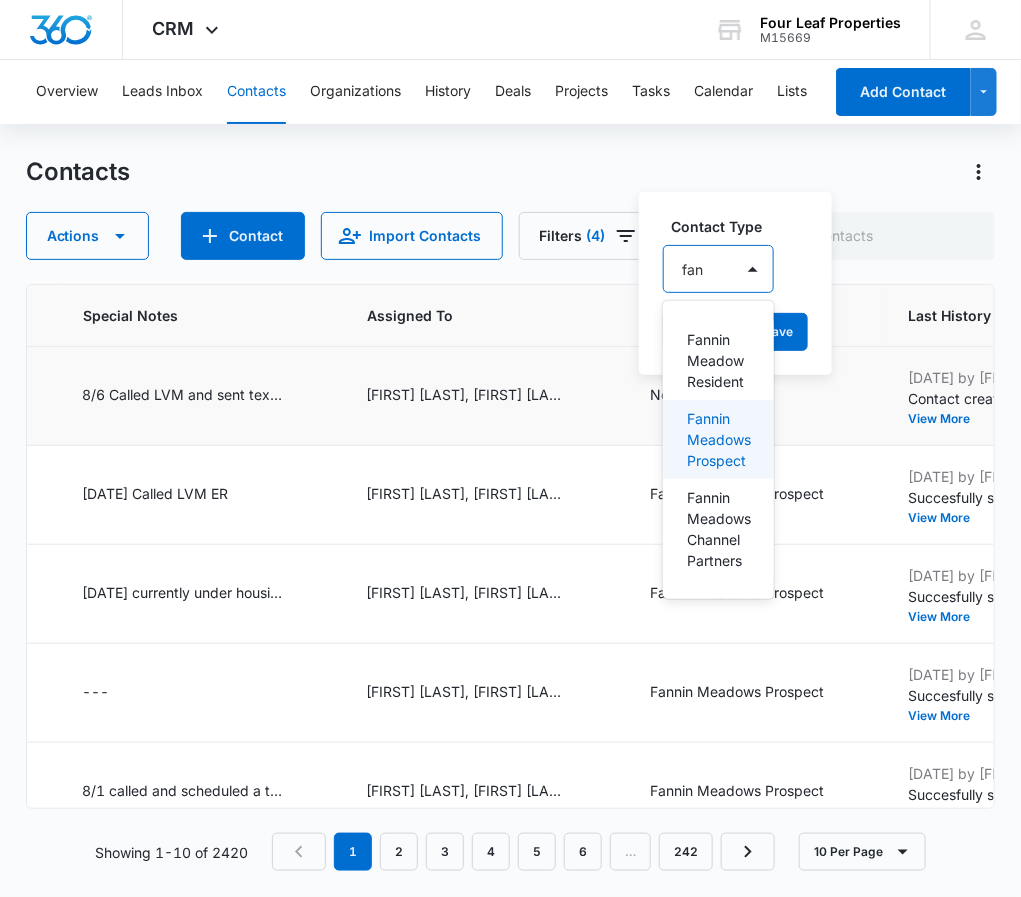 click on "Fannin Meadows Prospect" at bounding box center [716, 439] 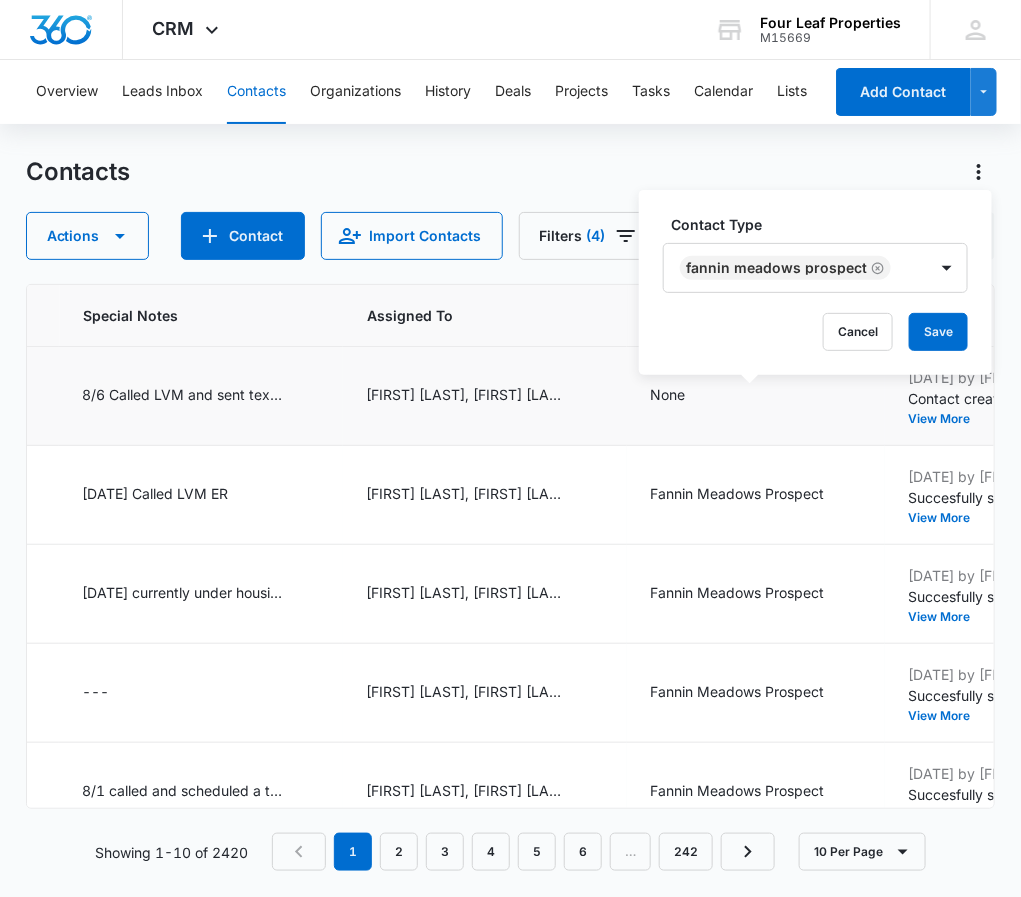 click on "Contact Type Fannin Meadows Prospect Cancel Save" at bounding box center [815, 282] 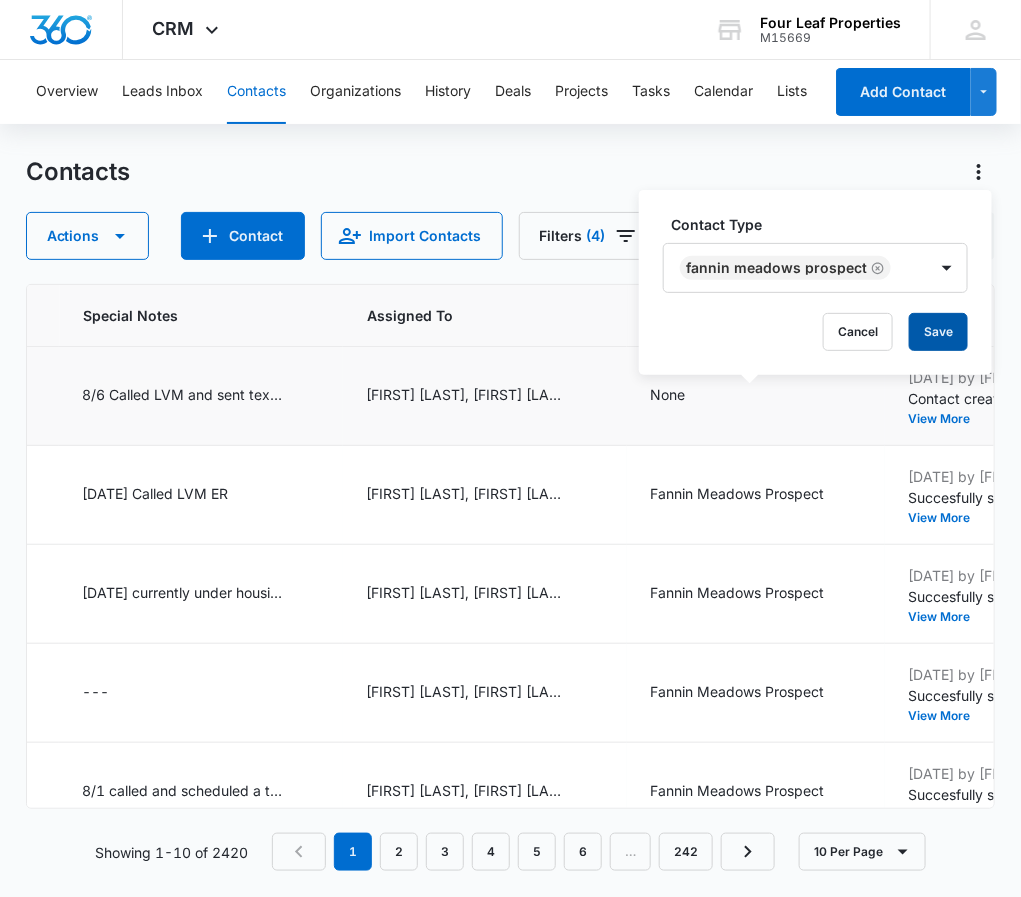 click on "Save" at bounding box center (938, 332) 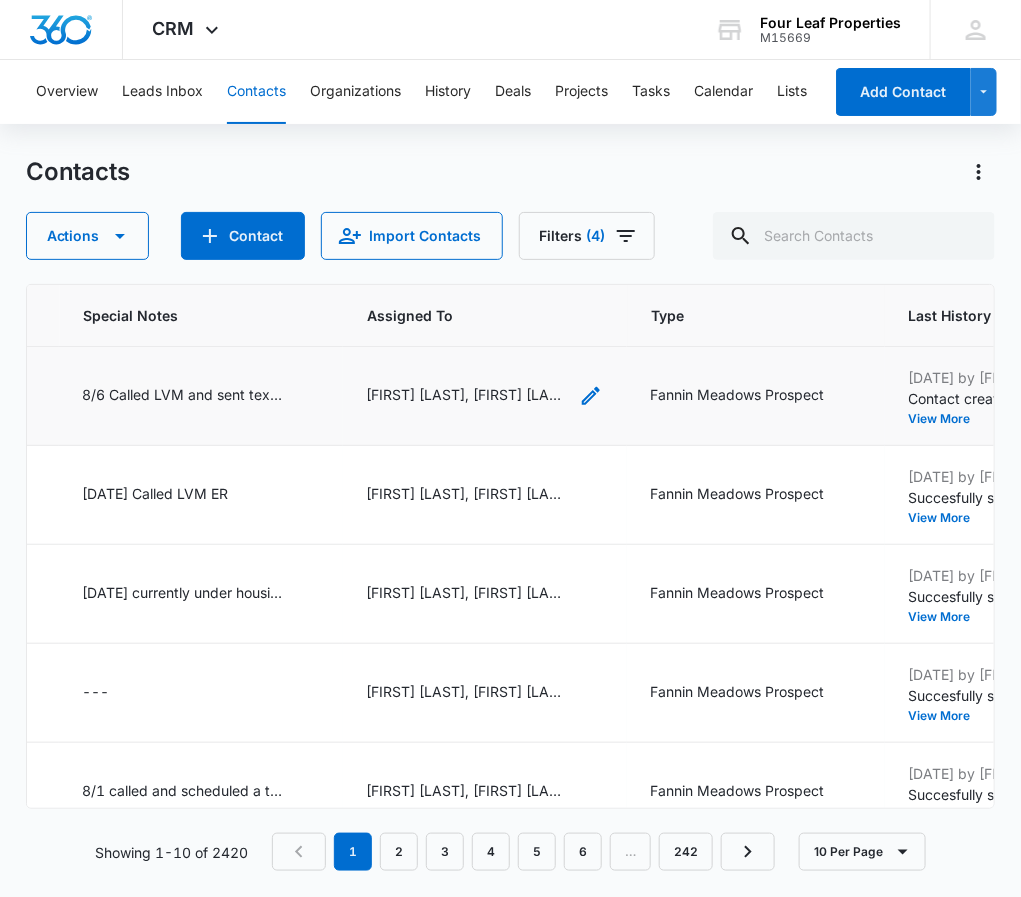 scroll, scrollTop: 555, scrollLeft: 1312, axis: both 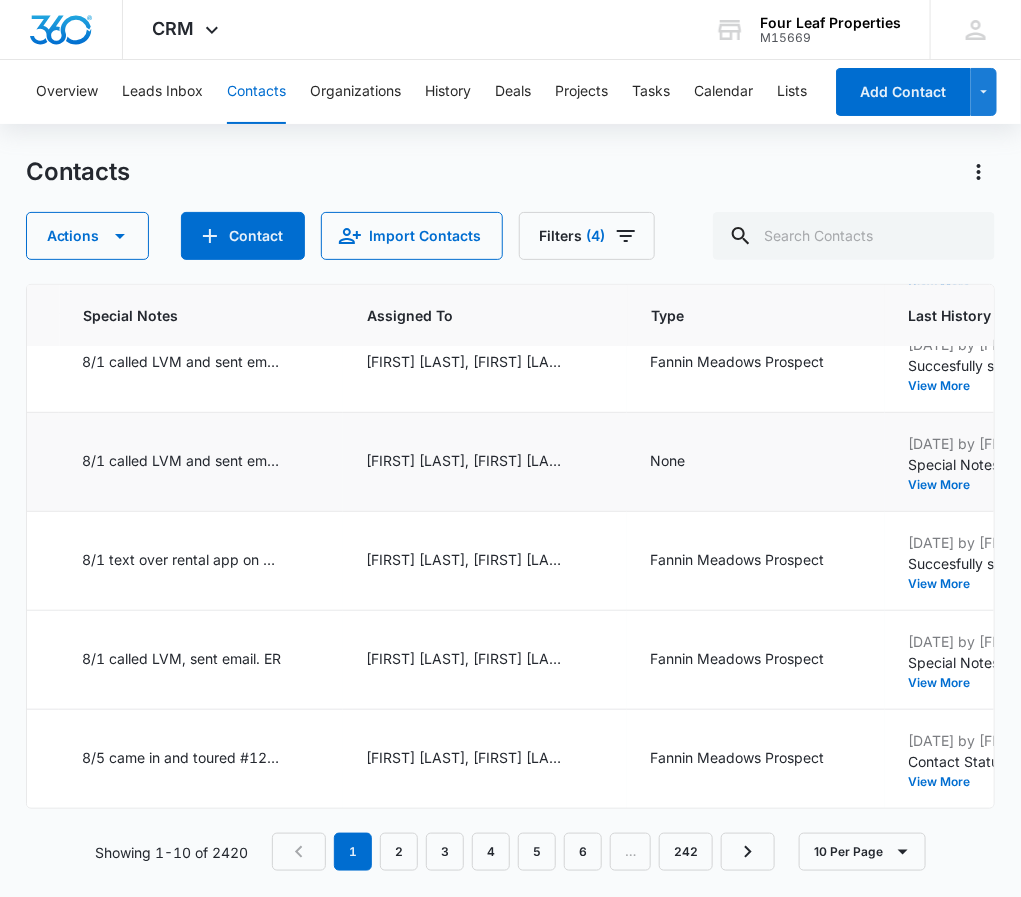 click on "8/1 called LVM and sent email. ER" at bounding box center [201, 462] 